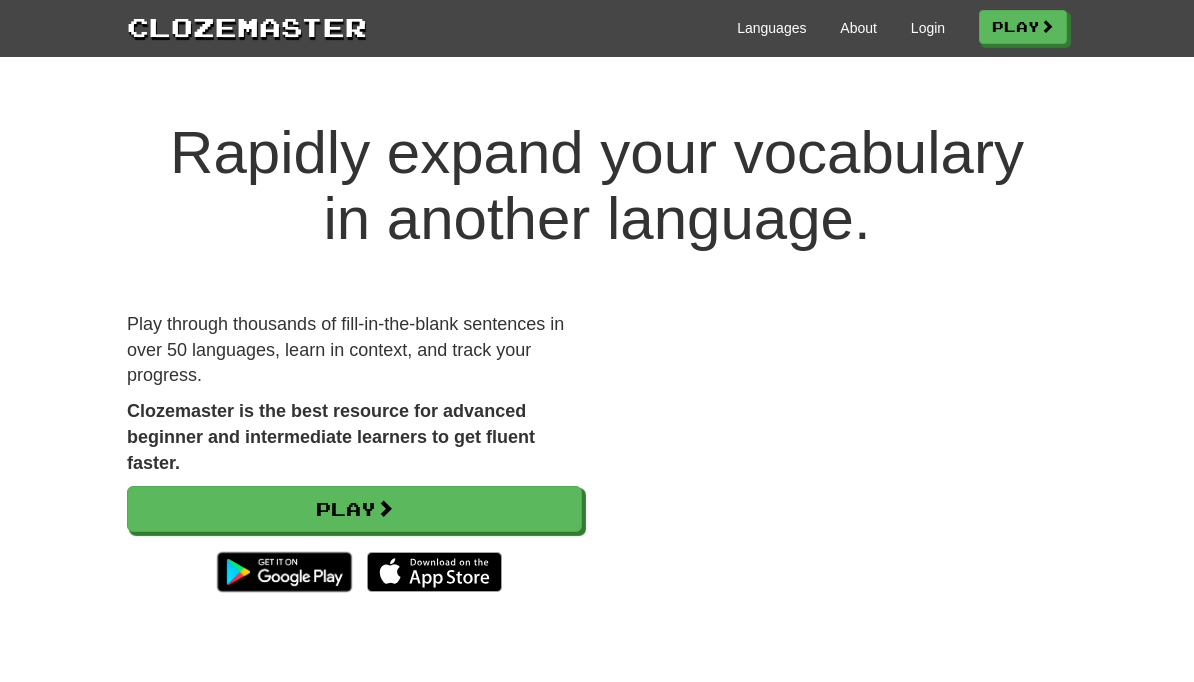scroll, scrollTop: 0, scrollLeft: 0, axis: both 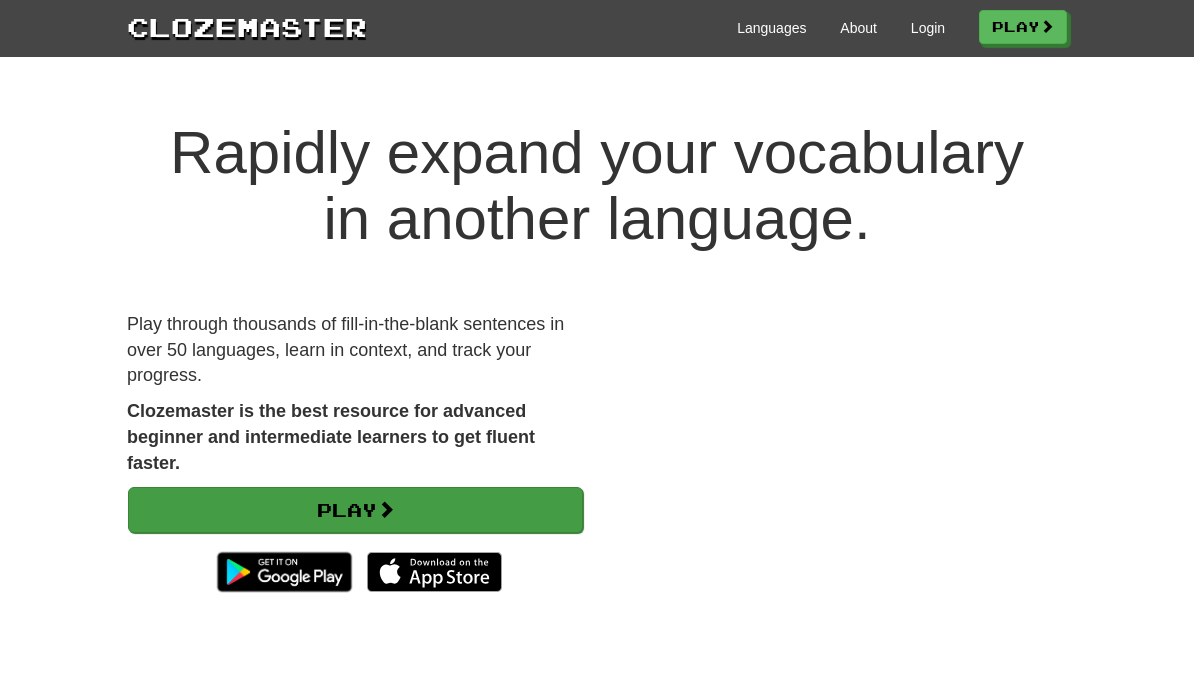 click on "Play" at bounding box center [355, 510] 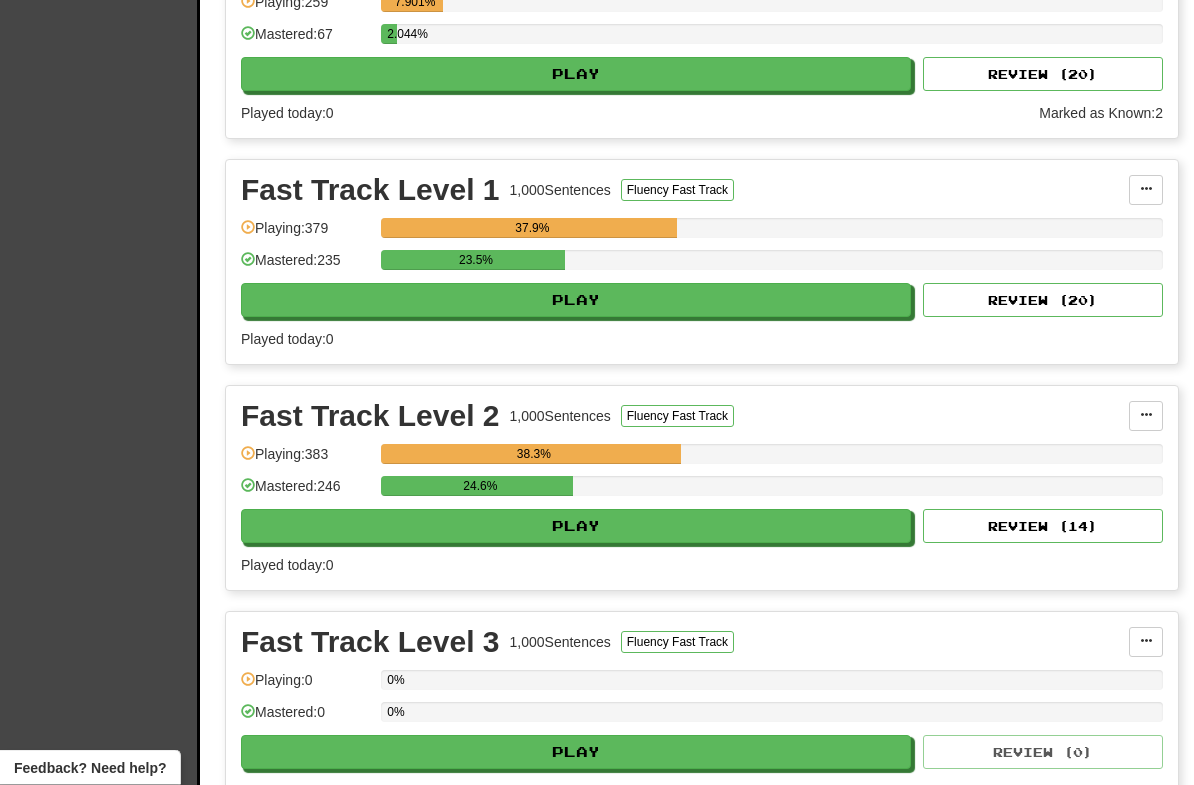 scroll, scrollTop: 563, scrollLeft: 0, axis: vertical 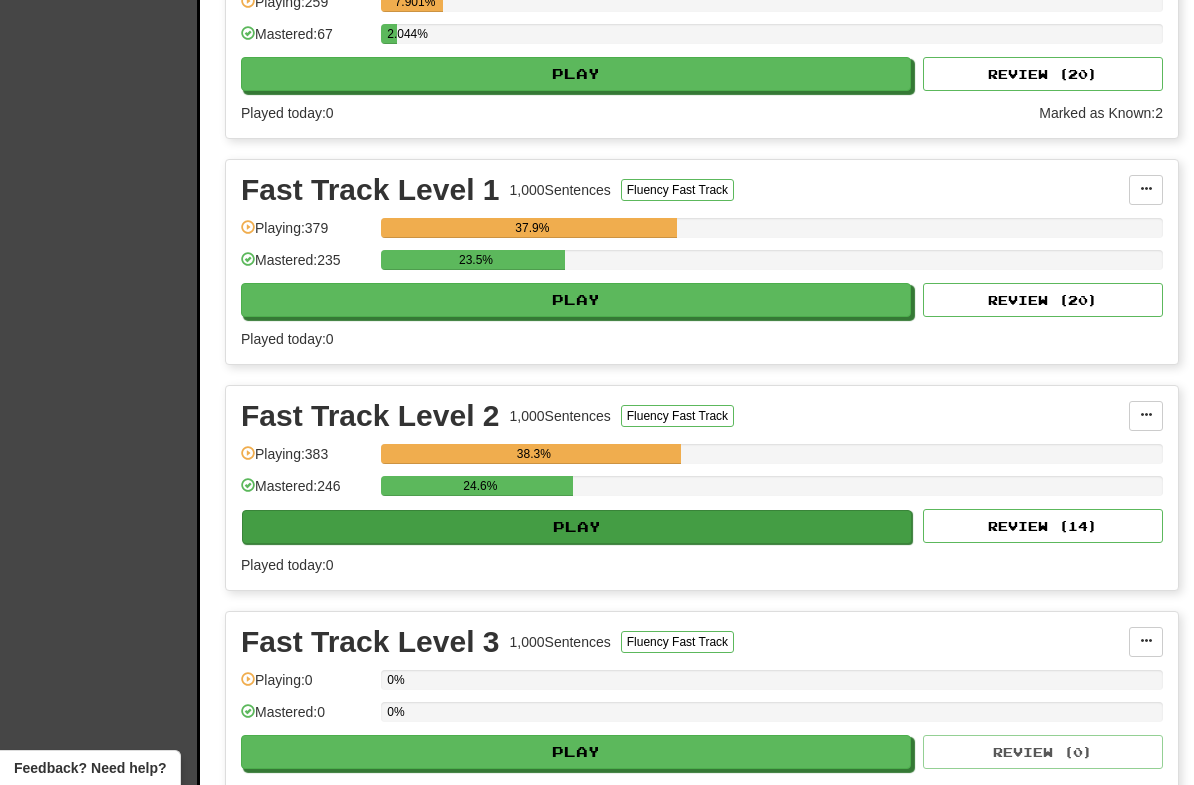 click on "Play" at bounding box center [577, 527] 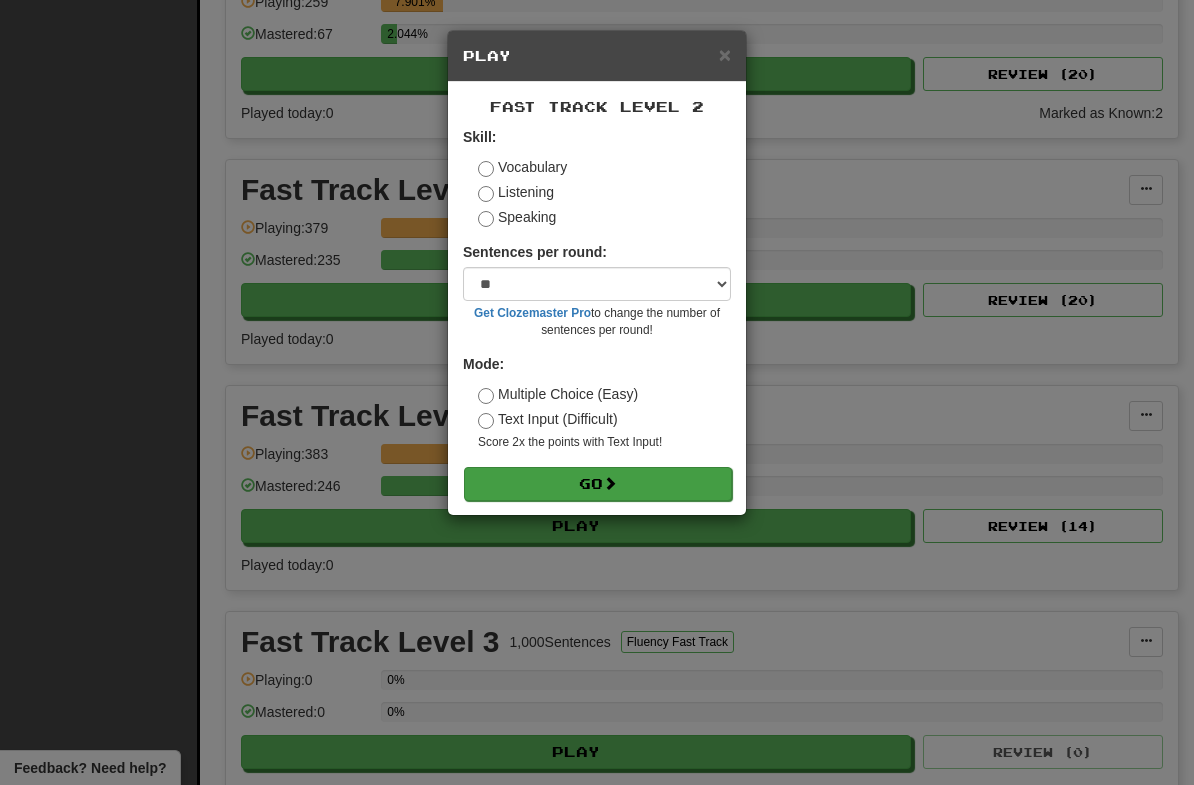 click on "Go" at bounding box center (598, 484) 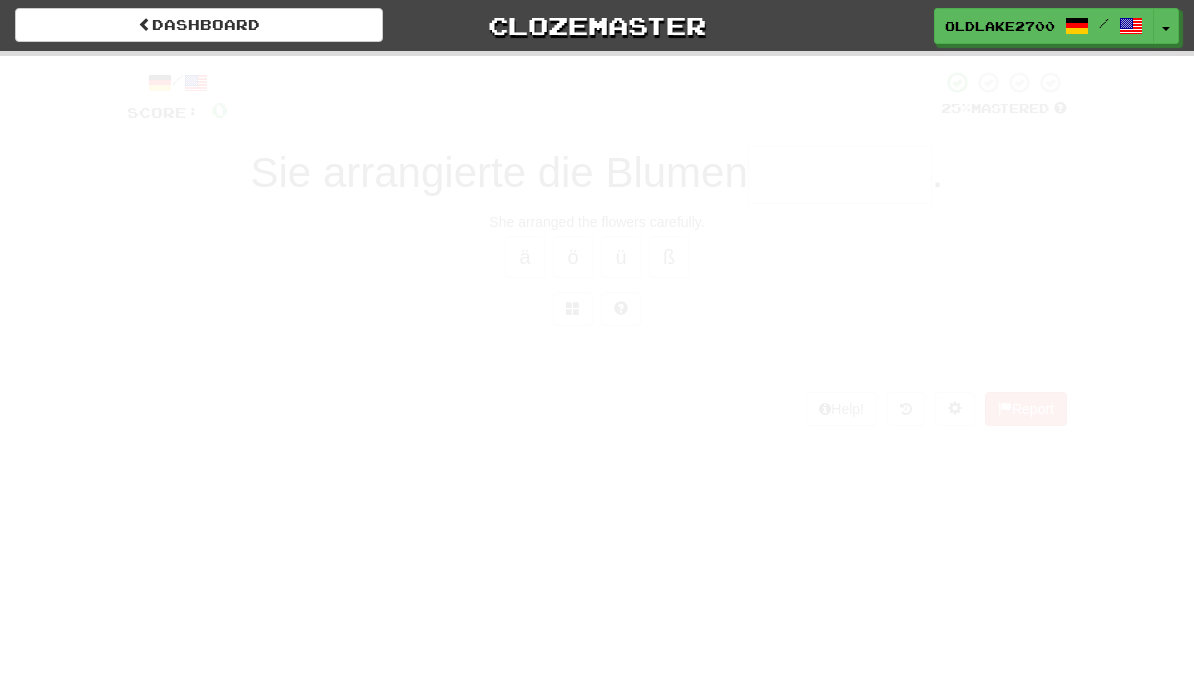 scroll, scrollTop: 0, scrollLeft: 0, axis: both 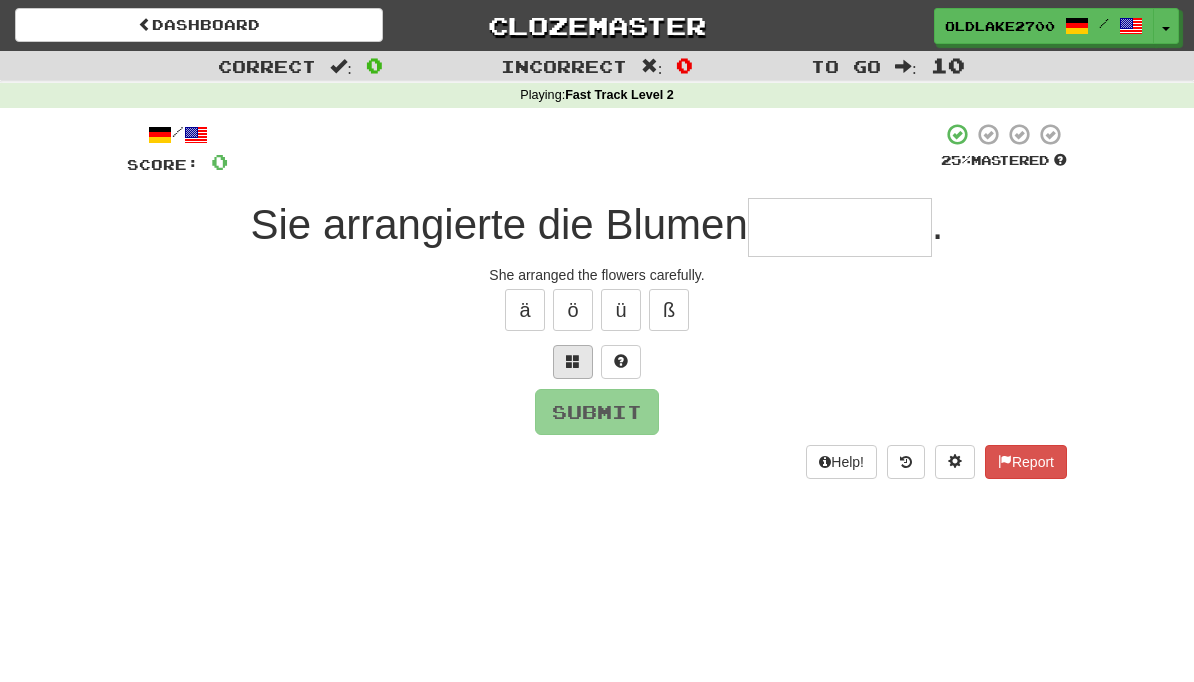 click at bounding box center (573, 361) 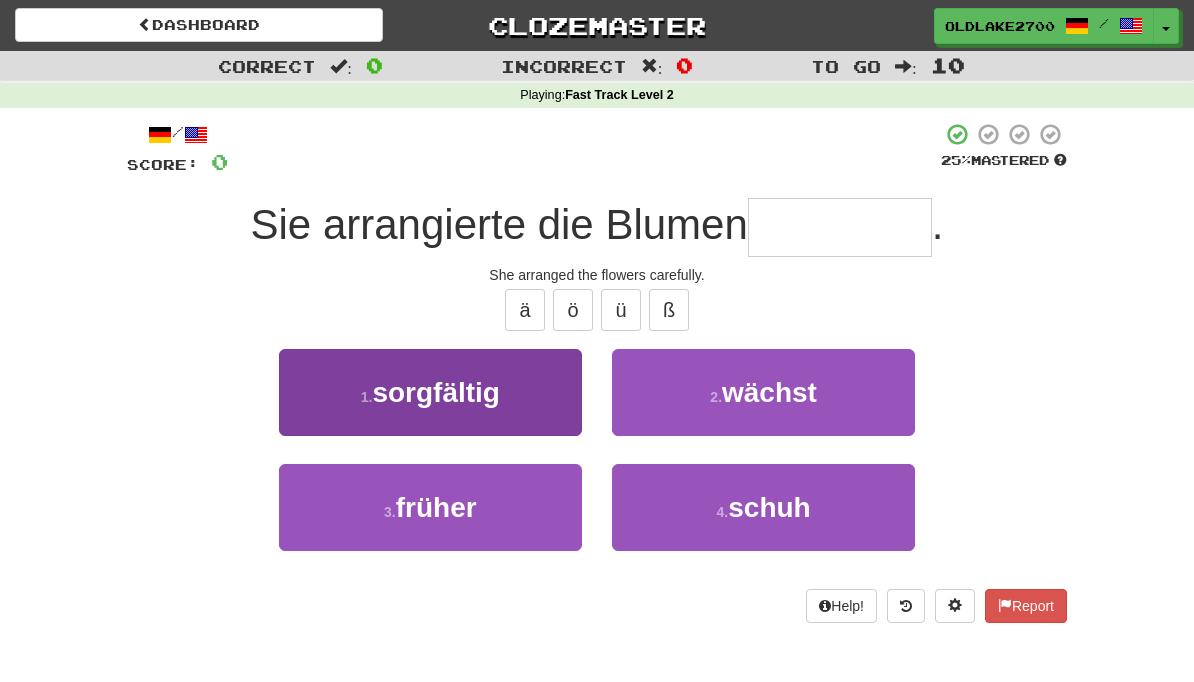 click on "1 .  sorgfältig" at bounding box center (430, 392) 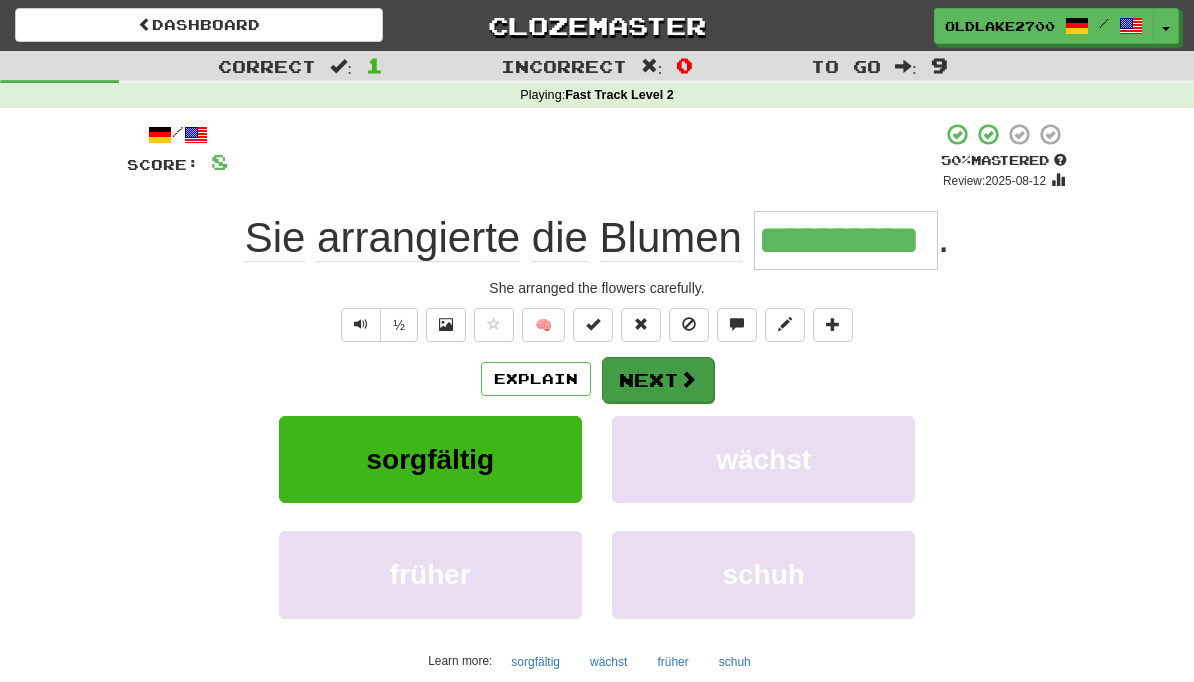 click on "Next" at bounding box center (658, 380) 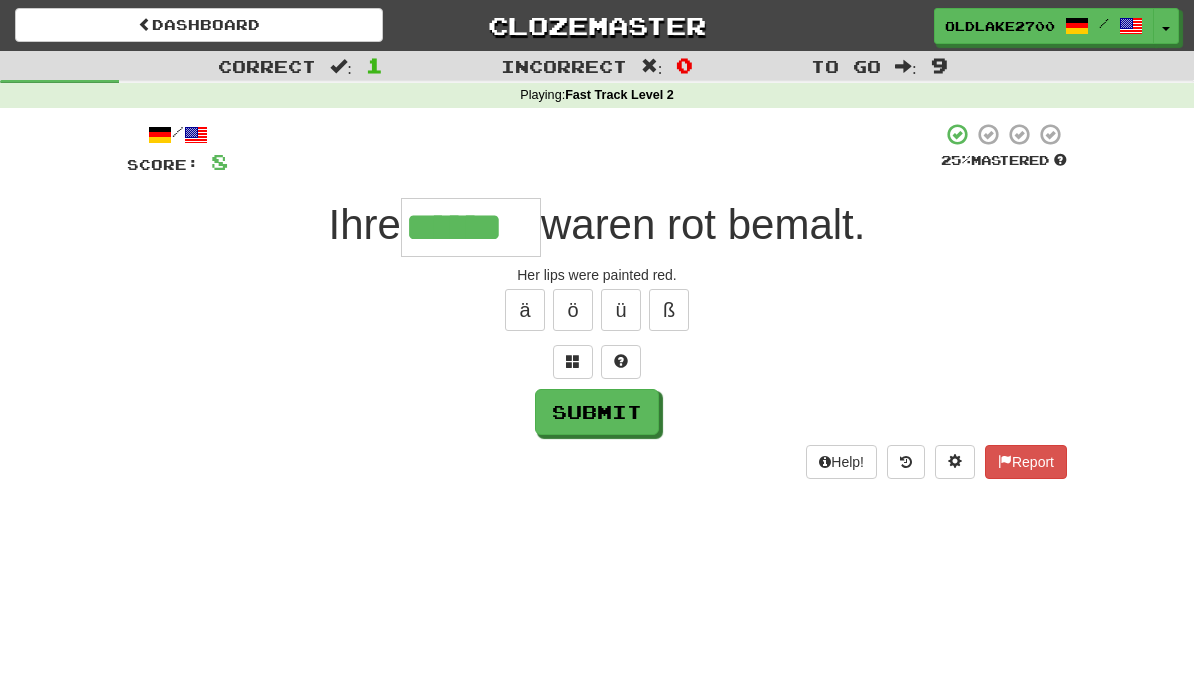 type on "******" 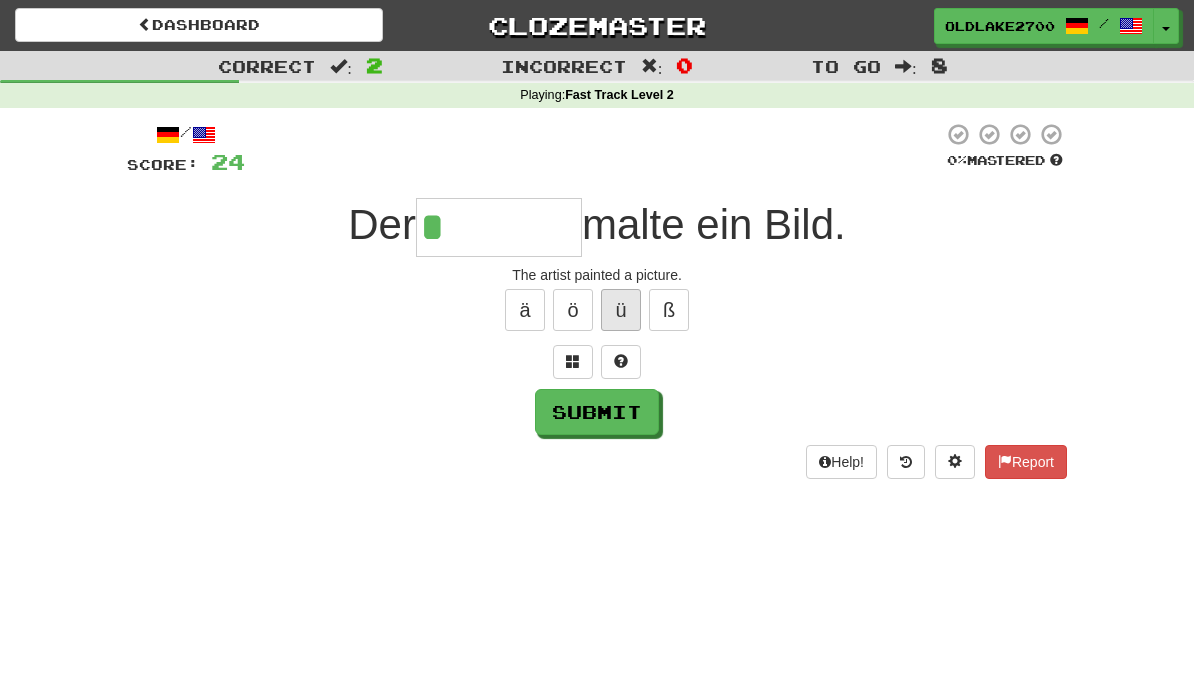 click on "ü" at bounding box center (621, 310) 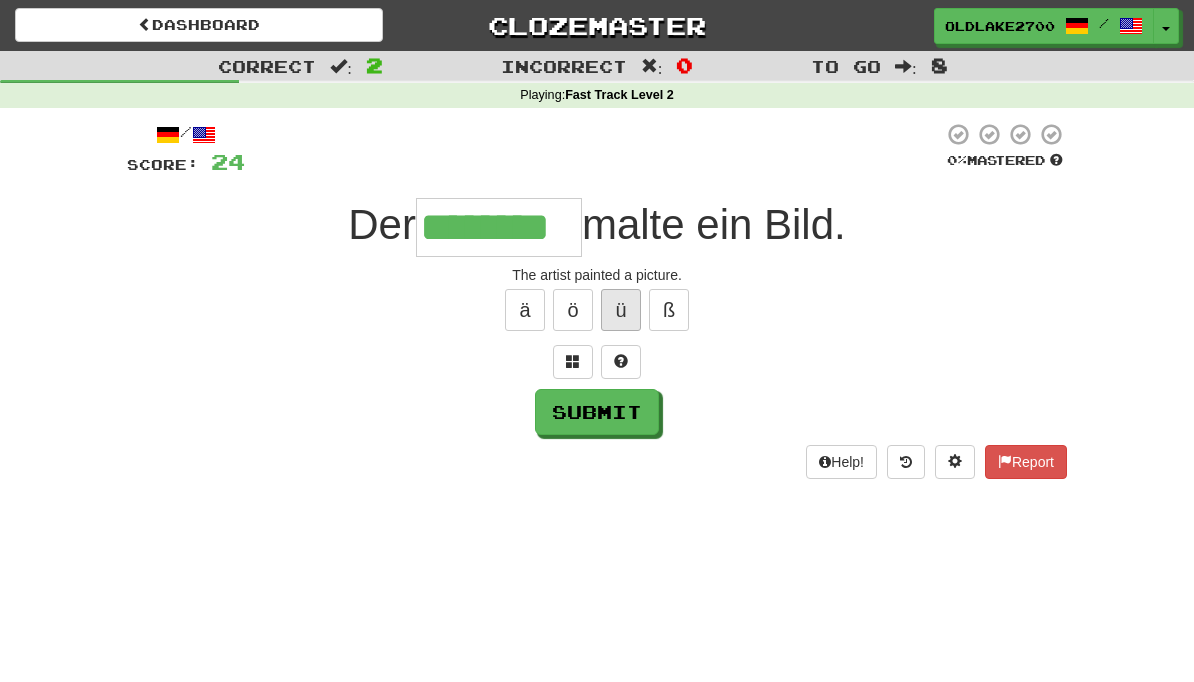 type on "********" 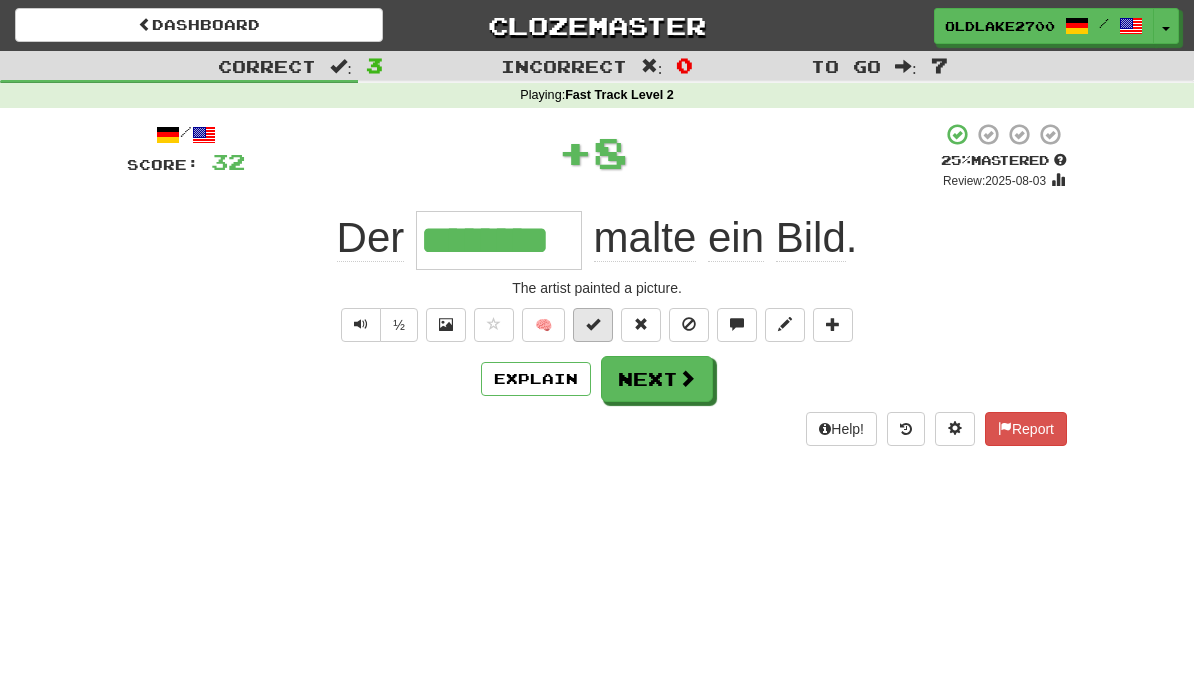 click at bounding box center (593, 325) 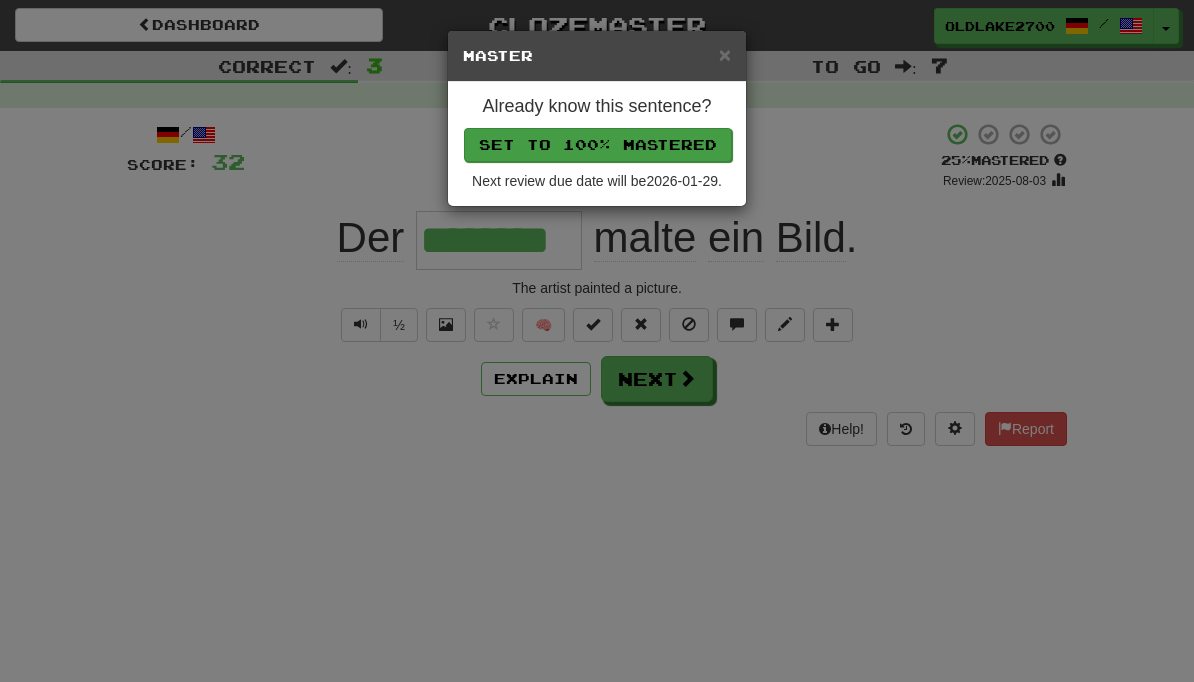 click on "Set to 100% Mastered" at bounding box center [598, 145] 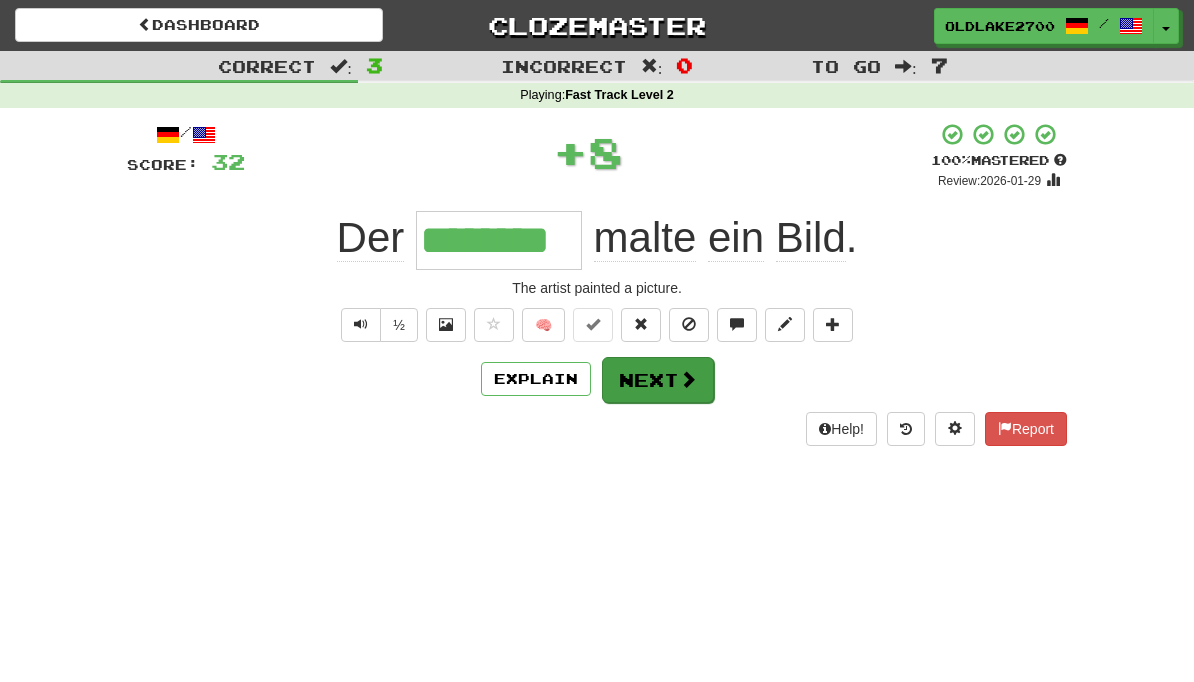 click on "Next" at bounding box center [658, 380] 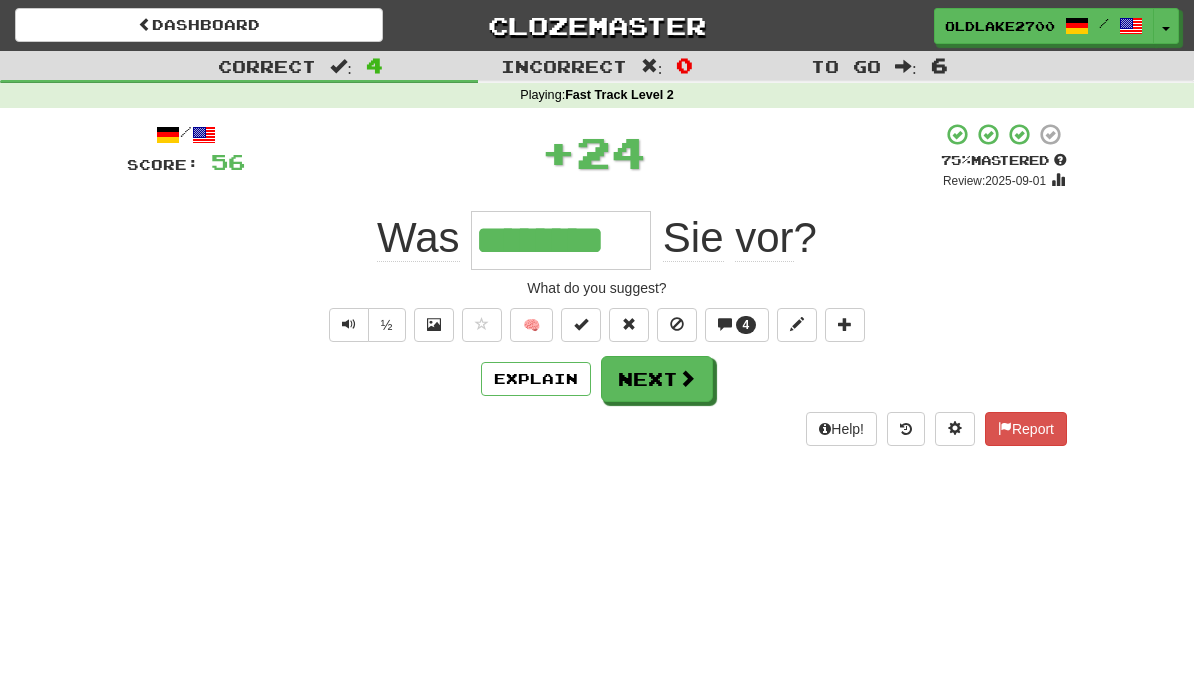 type on "********" 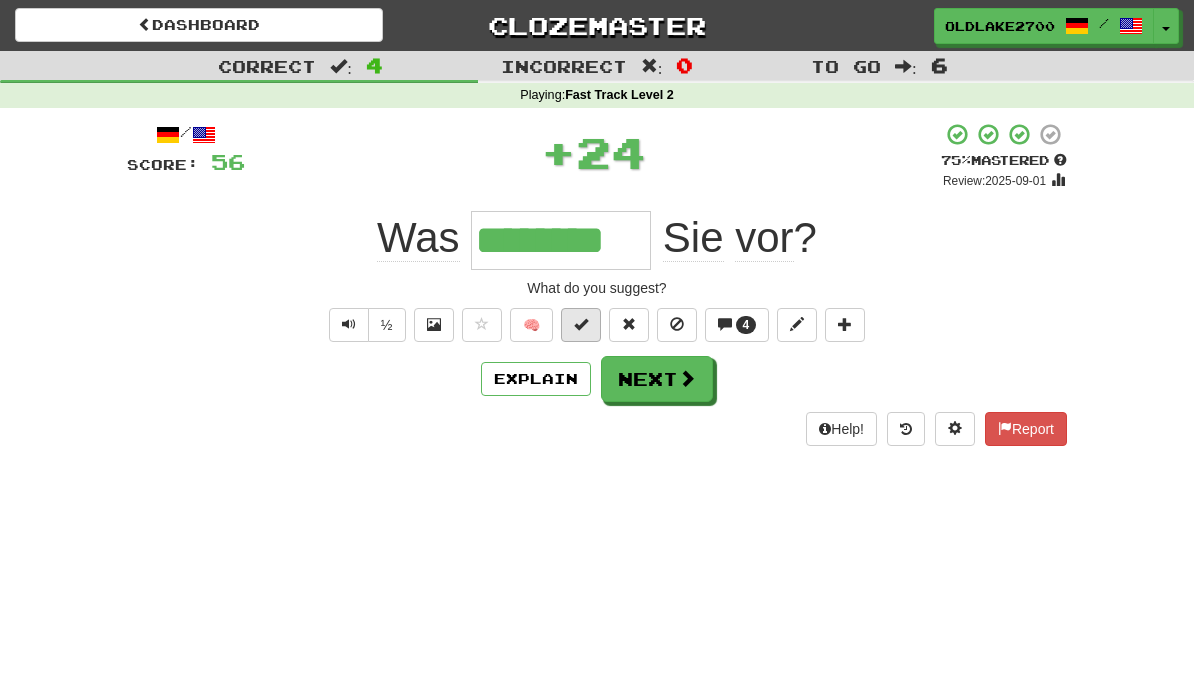 click at bounding box center [581, 324] 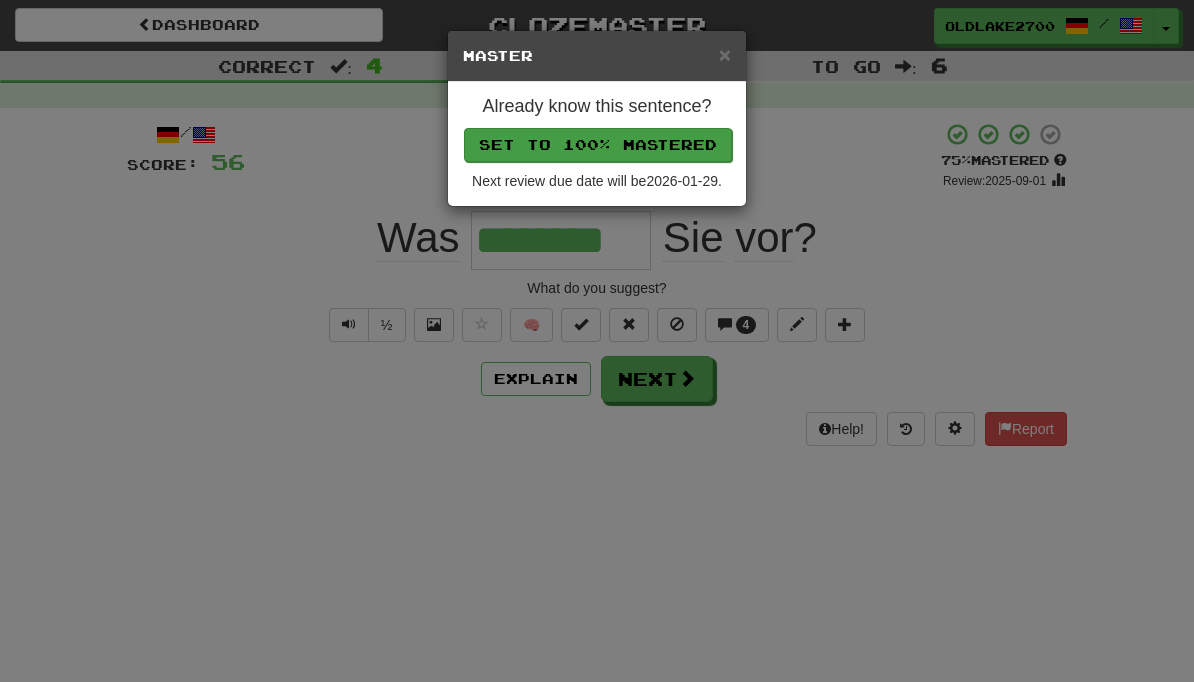 click on "Set to 100% Mastered" at bounding box center (598, 145) 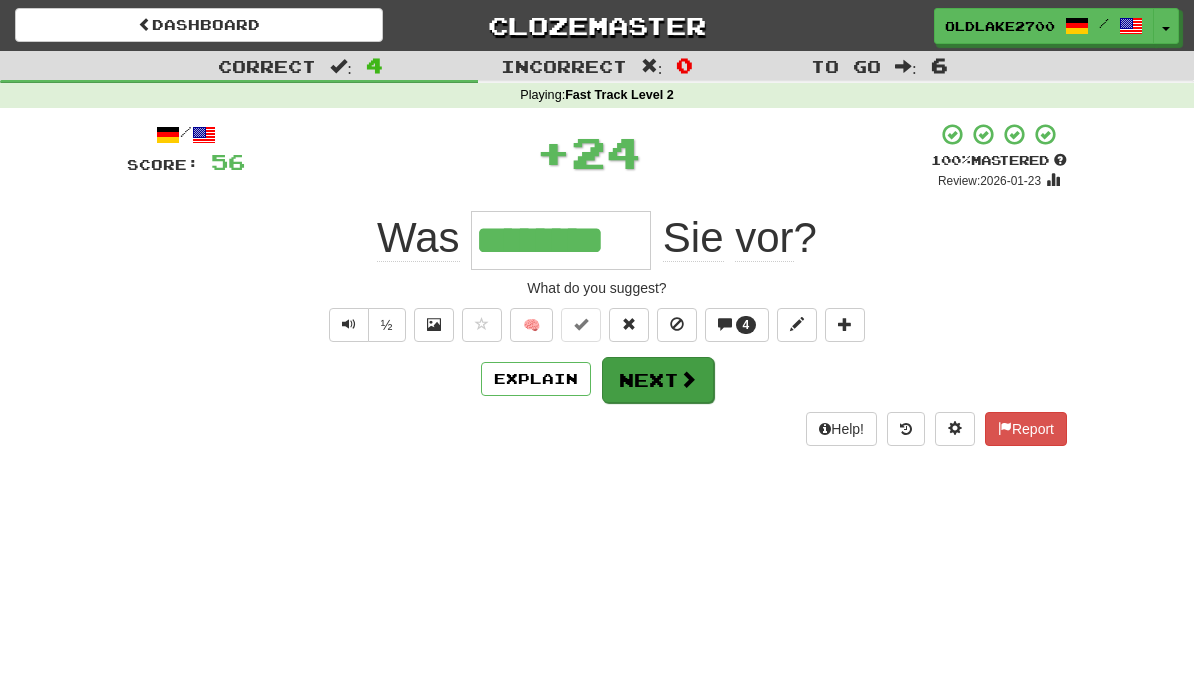 click on "Next" at bounding box center [658, 380] 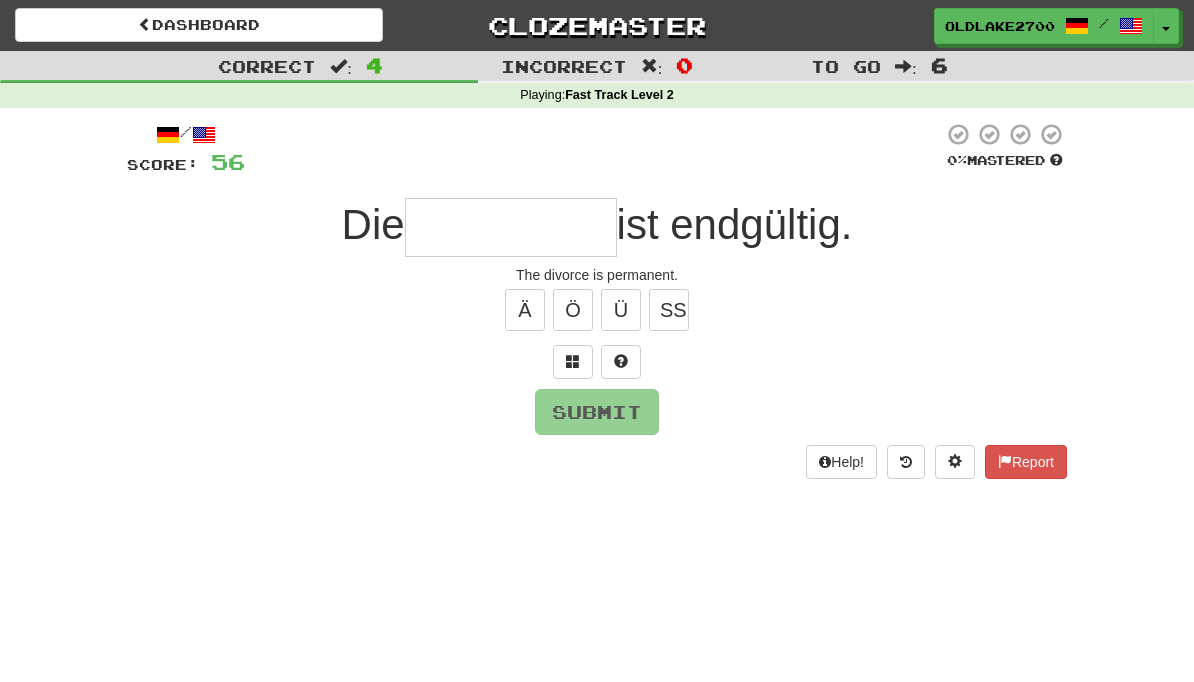 type on "*" 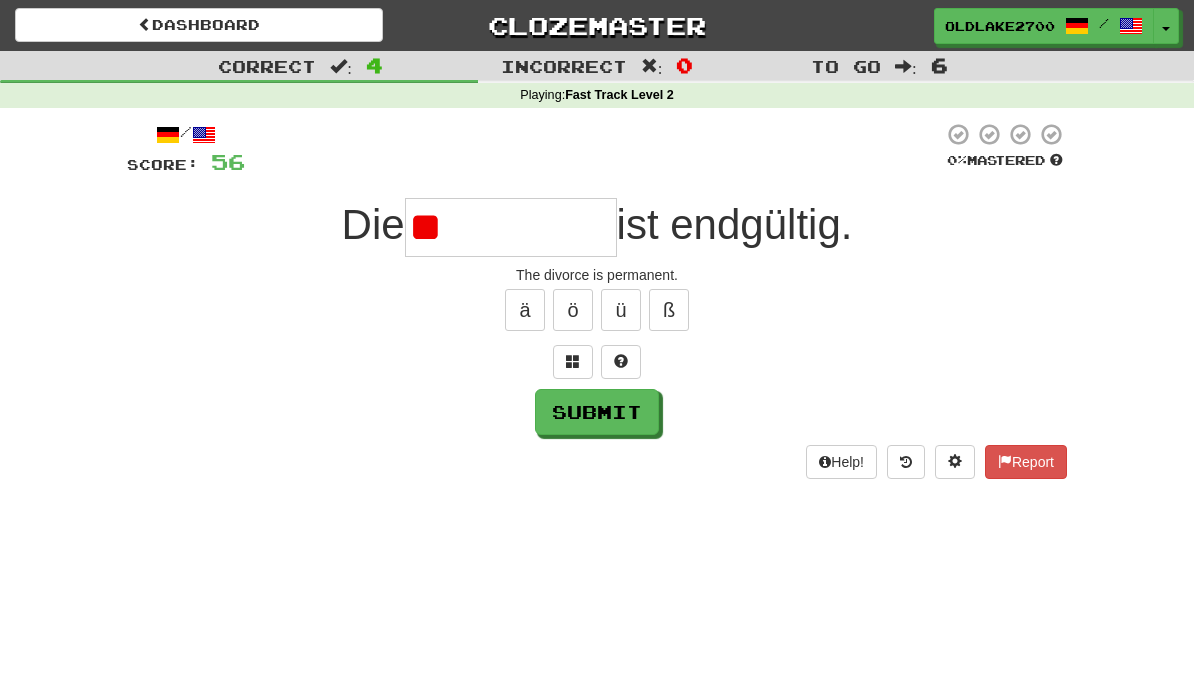 type on "*" 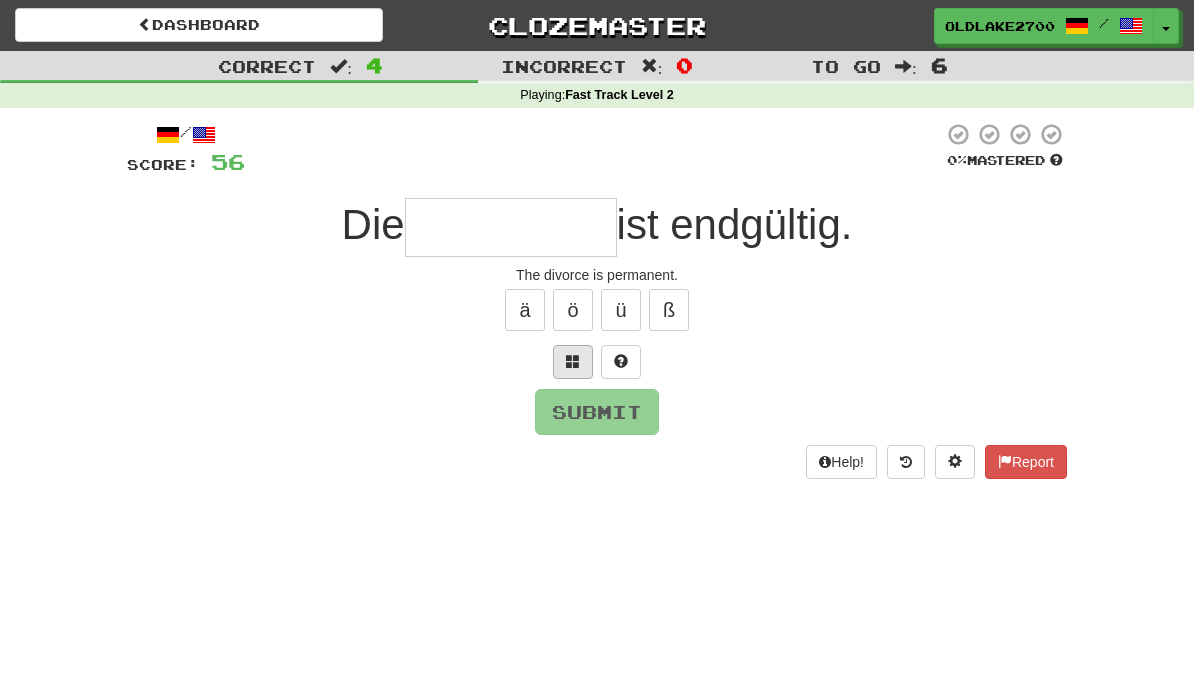 click at bounding box center [573, 362] 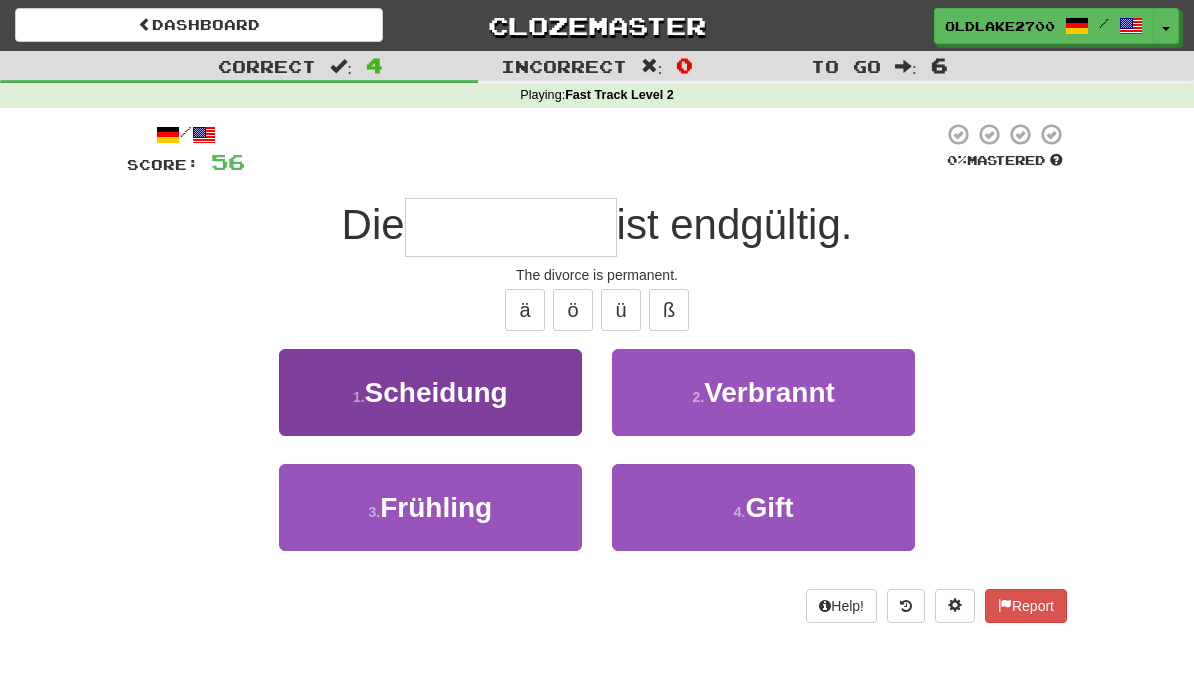 click on "1 .  Scheidung" at bounding box center (430, 392) 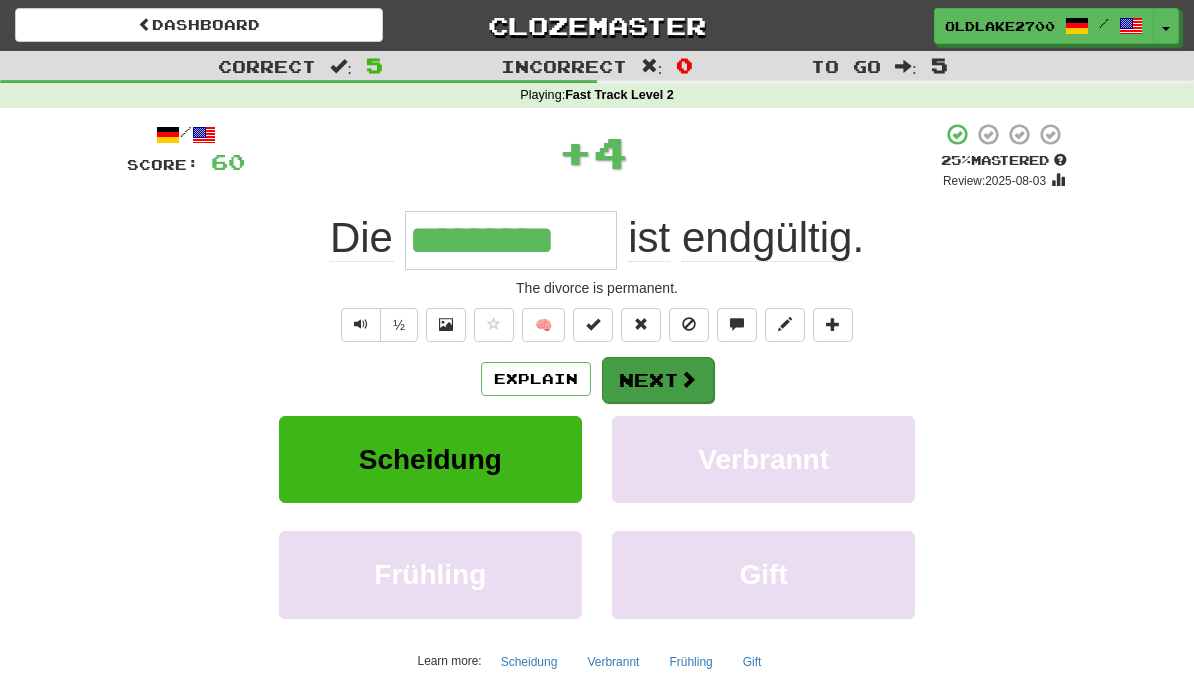 click on "Next" at bounding box center (658, 380) 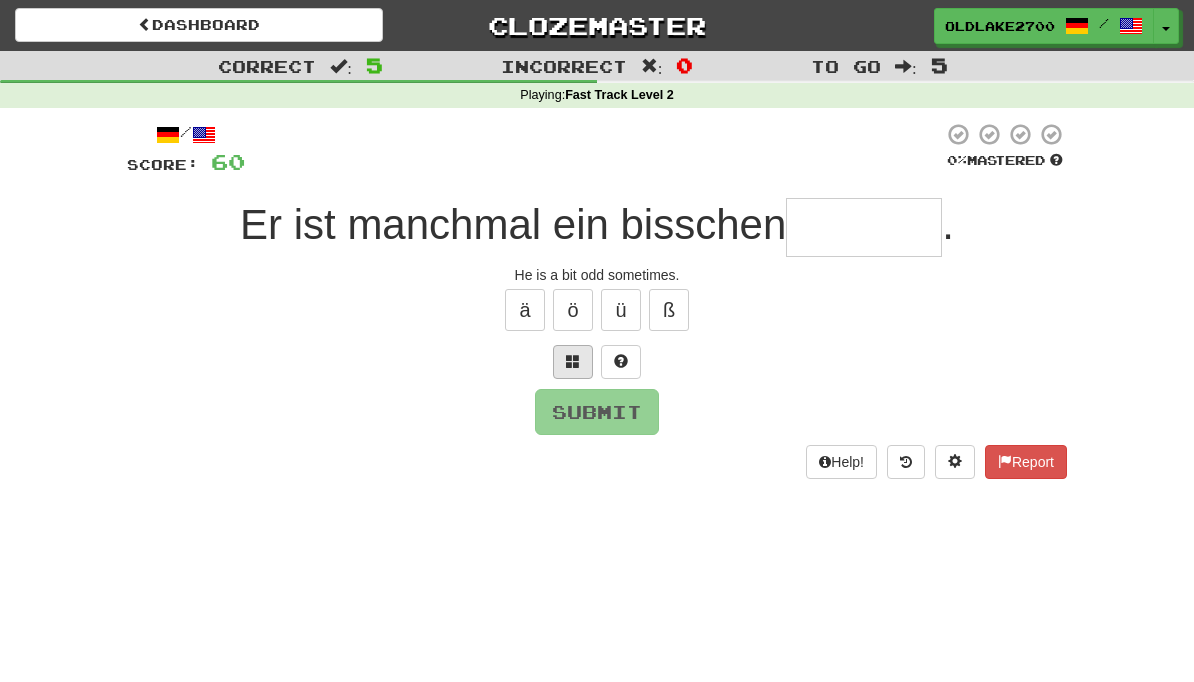 click at bounding box center (573, 362) 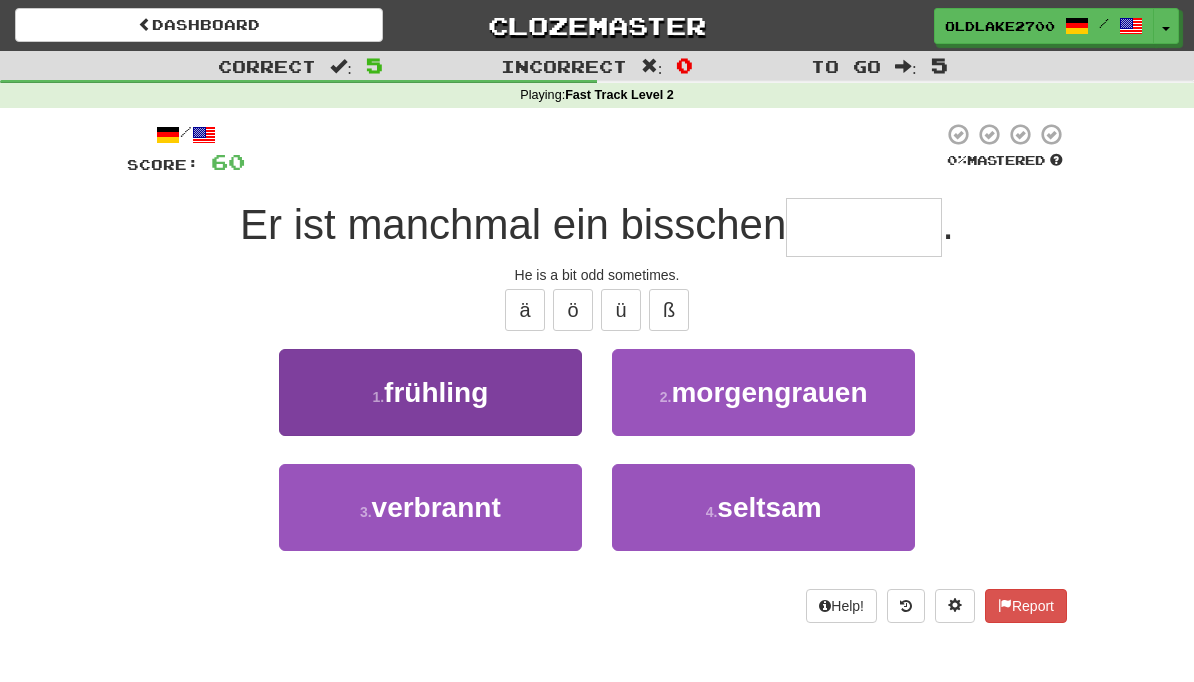 click on "1 .  frühling" at bounding box center (430, 392) 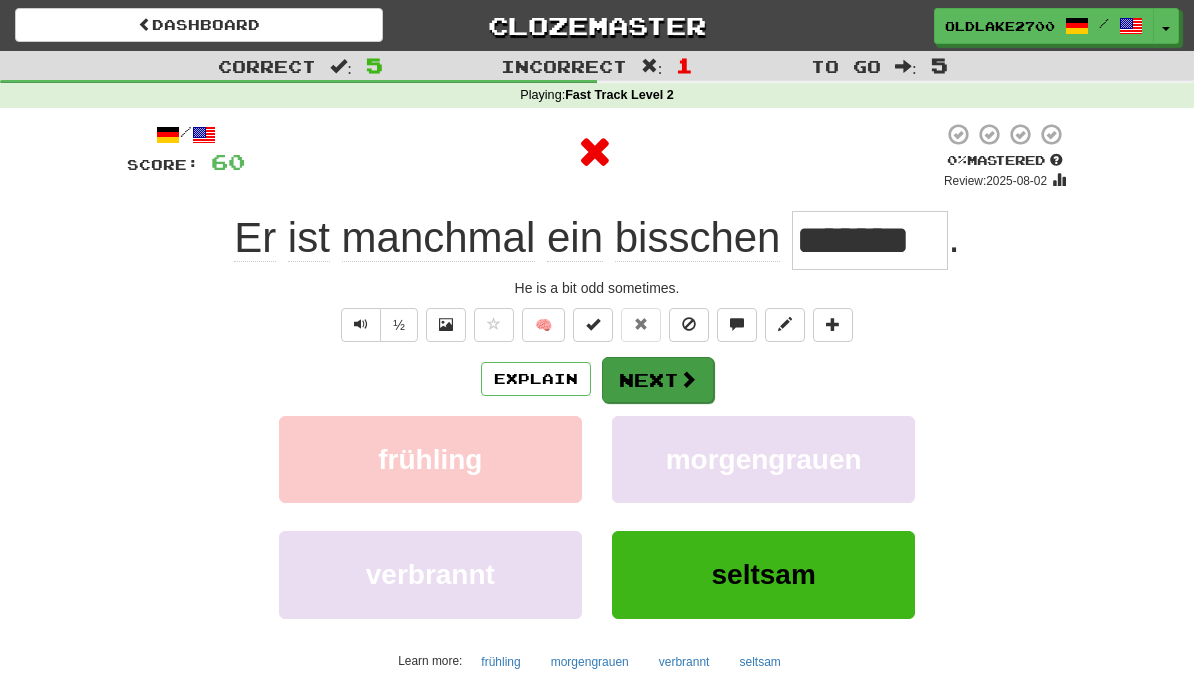 click on "Next" at bounding box center [658, 380] 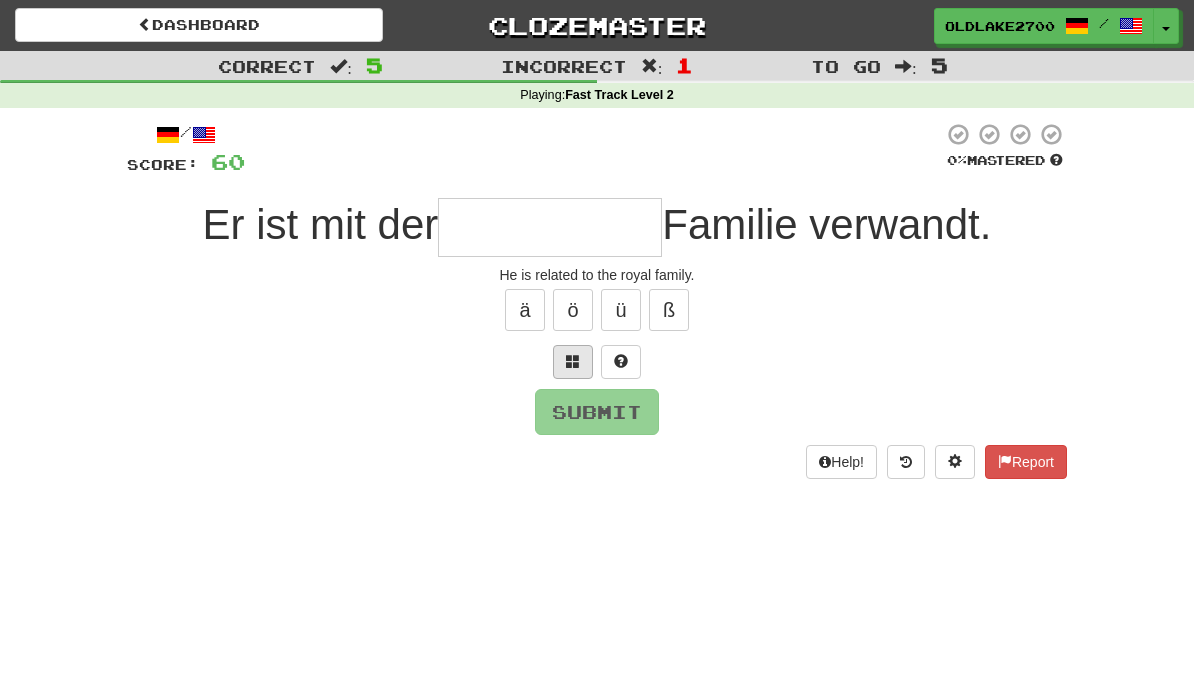 click at bounding box center [573, 361] 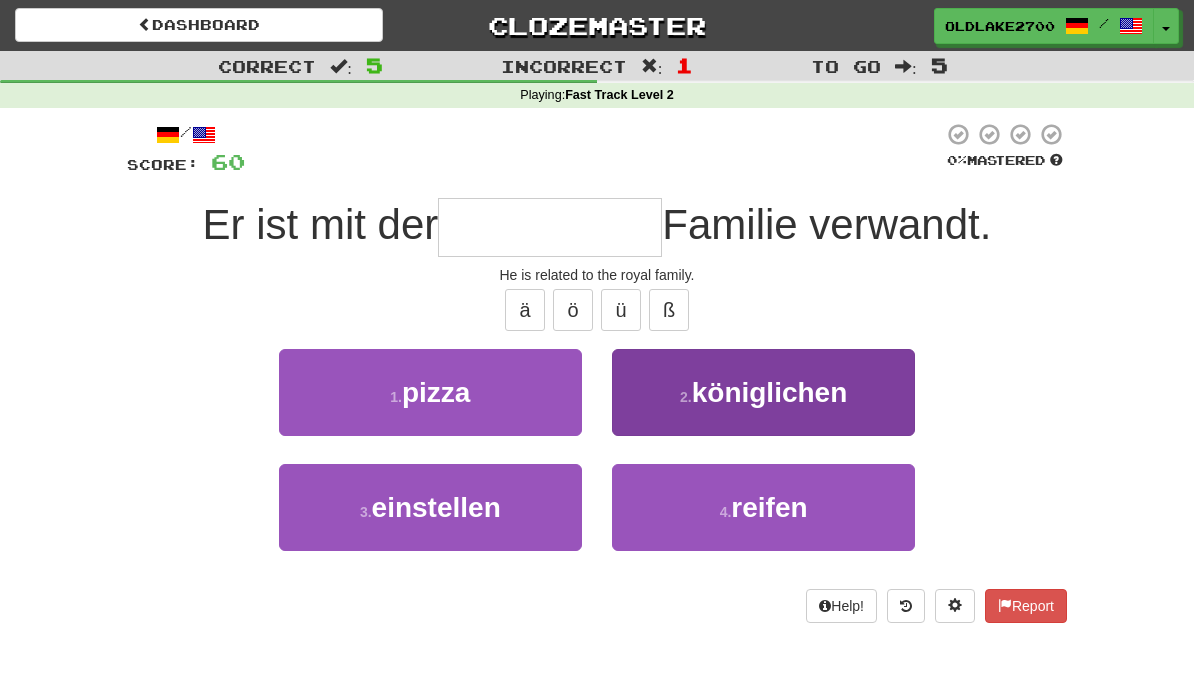 click on "2 .  königlichen" at bounding box center [763, 392] 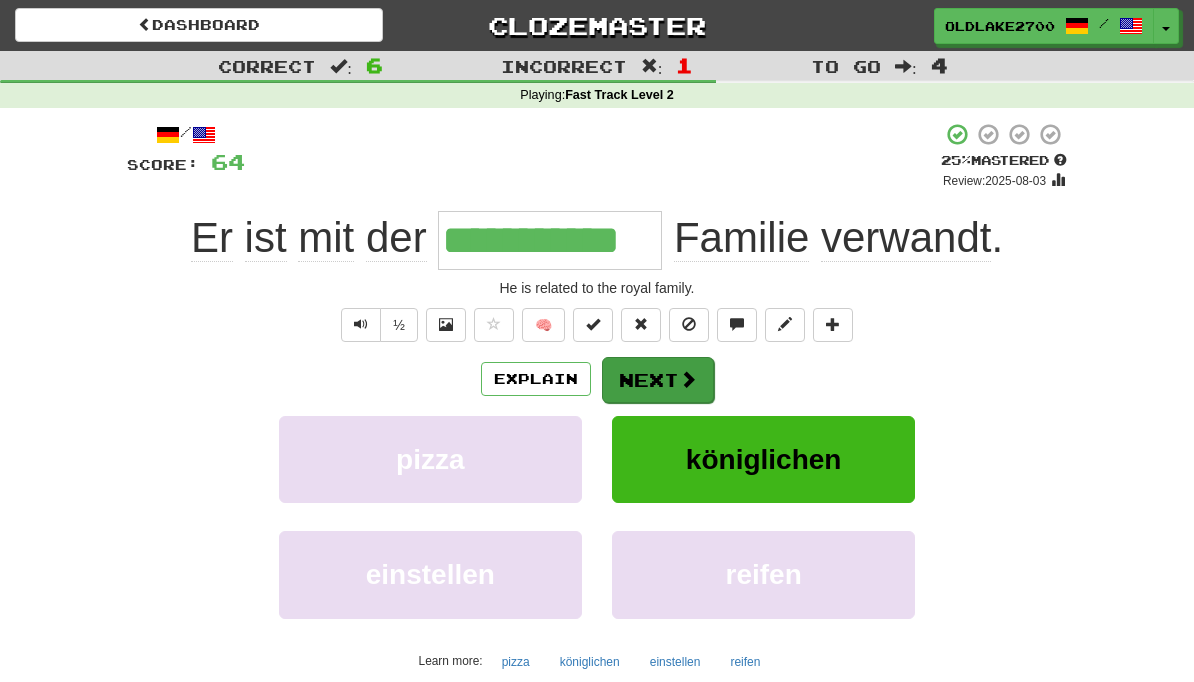 click on "Next" at bounding box center [658, 380] 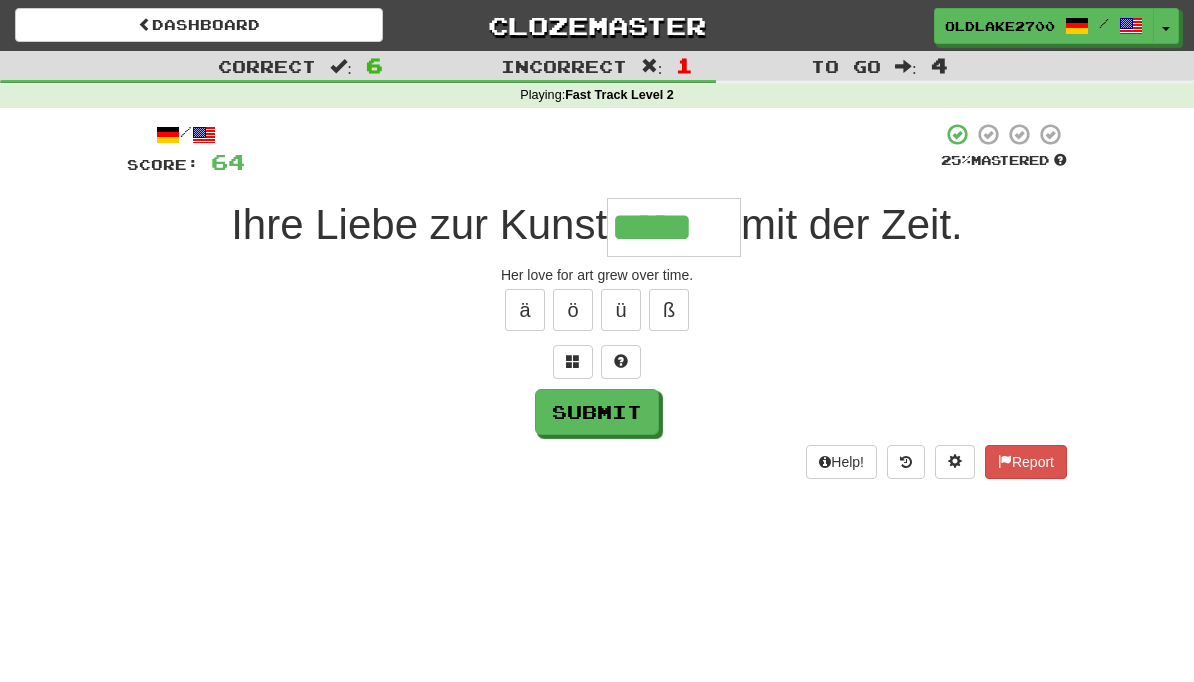 type on "*****" 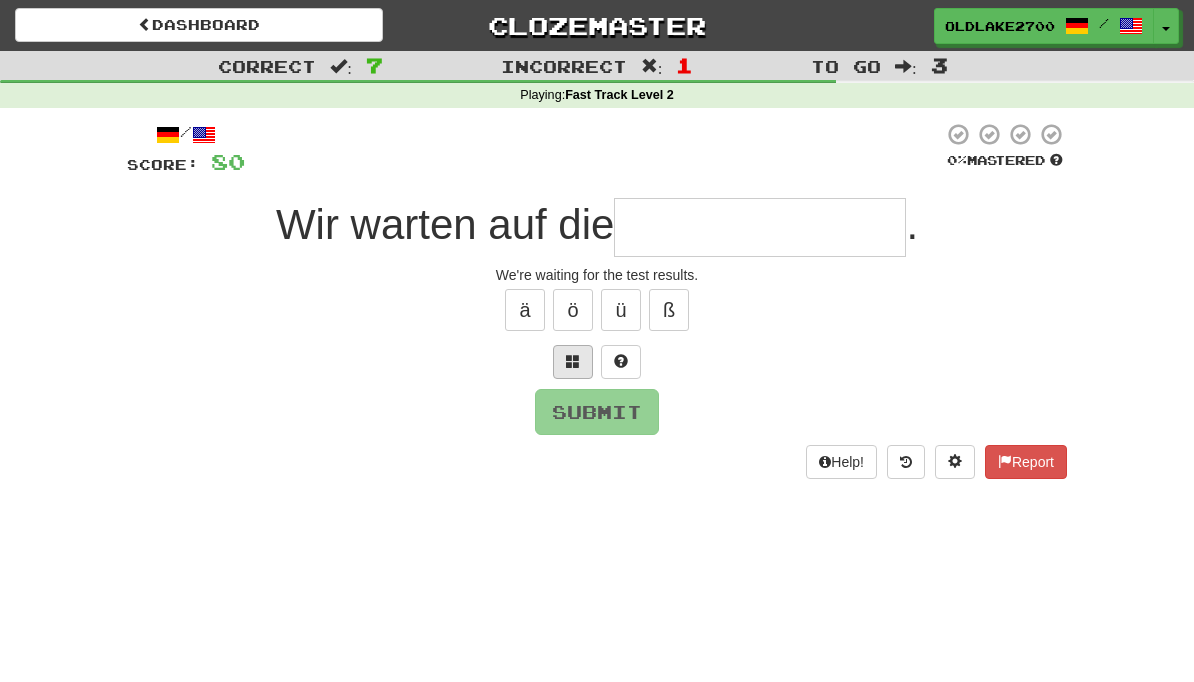 click at bounding box center (573, 361) 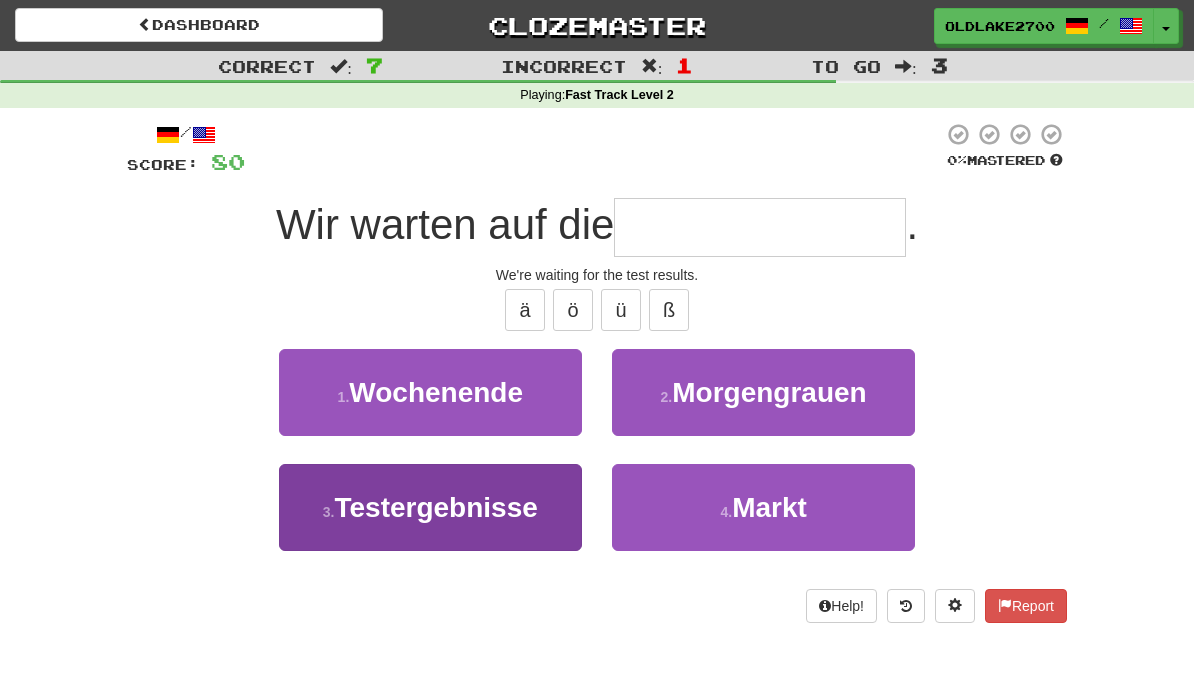 click on "3 .  Testergebnisse" at bounding box center [430, 507] 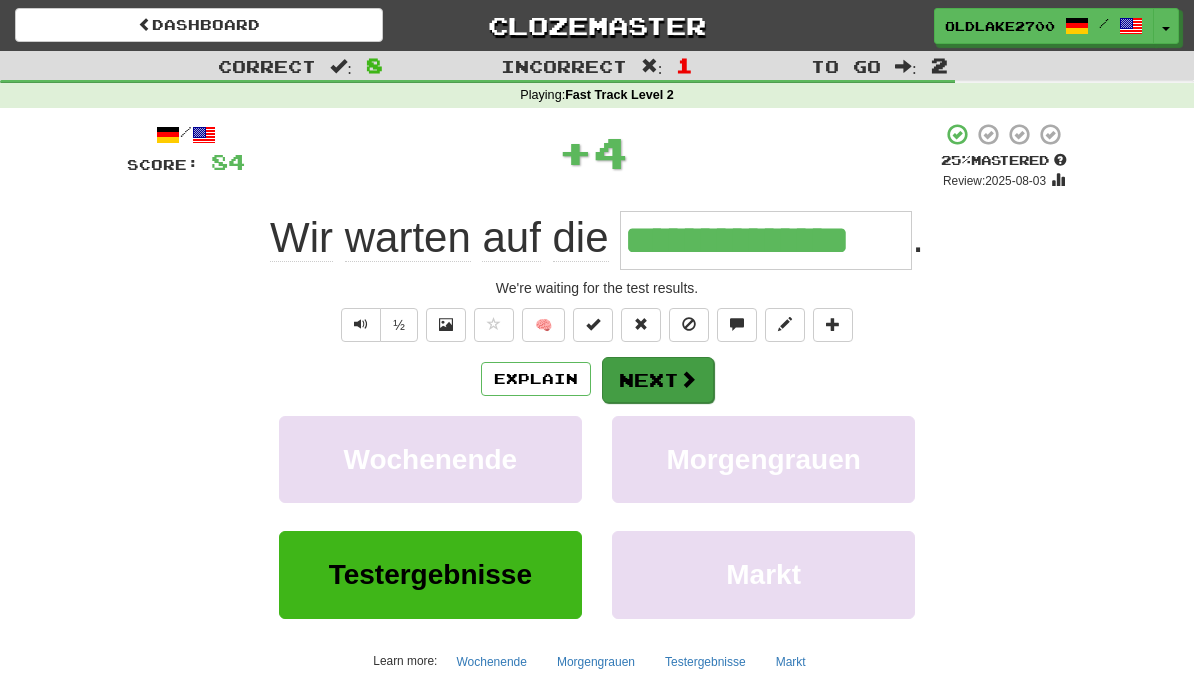 click on "Next" at bounding box center (658, 380) 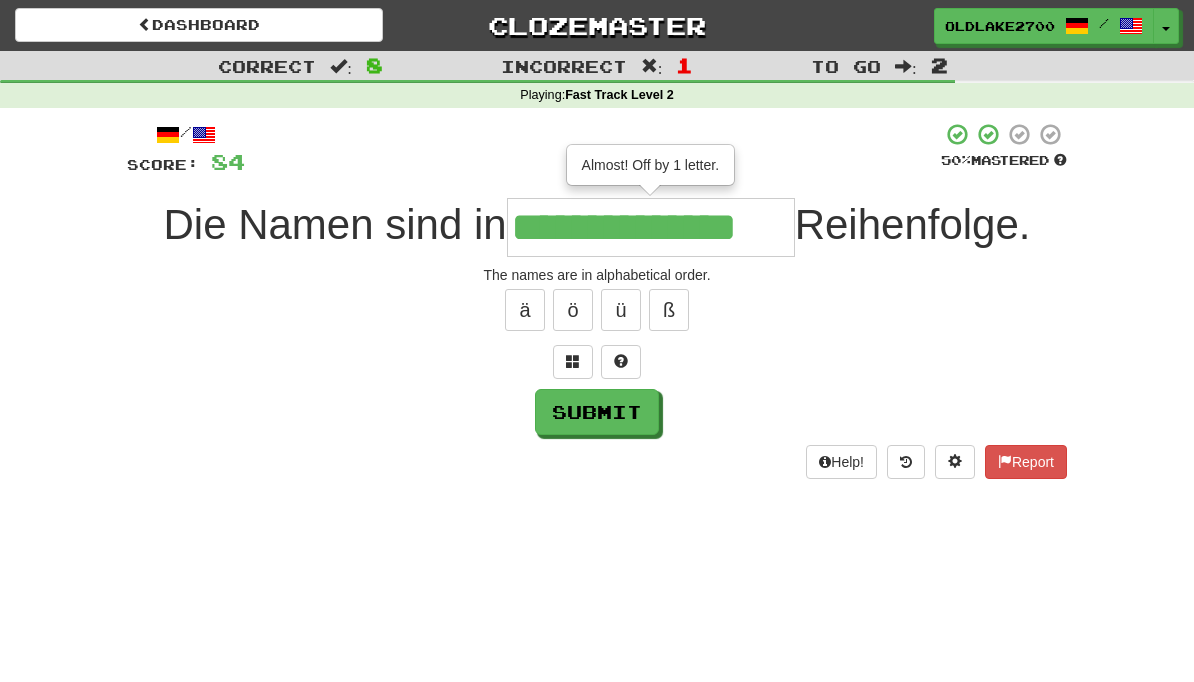 type on "**********" 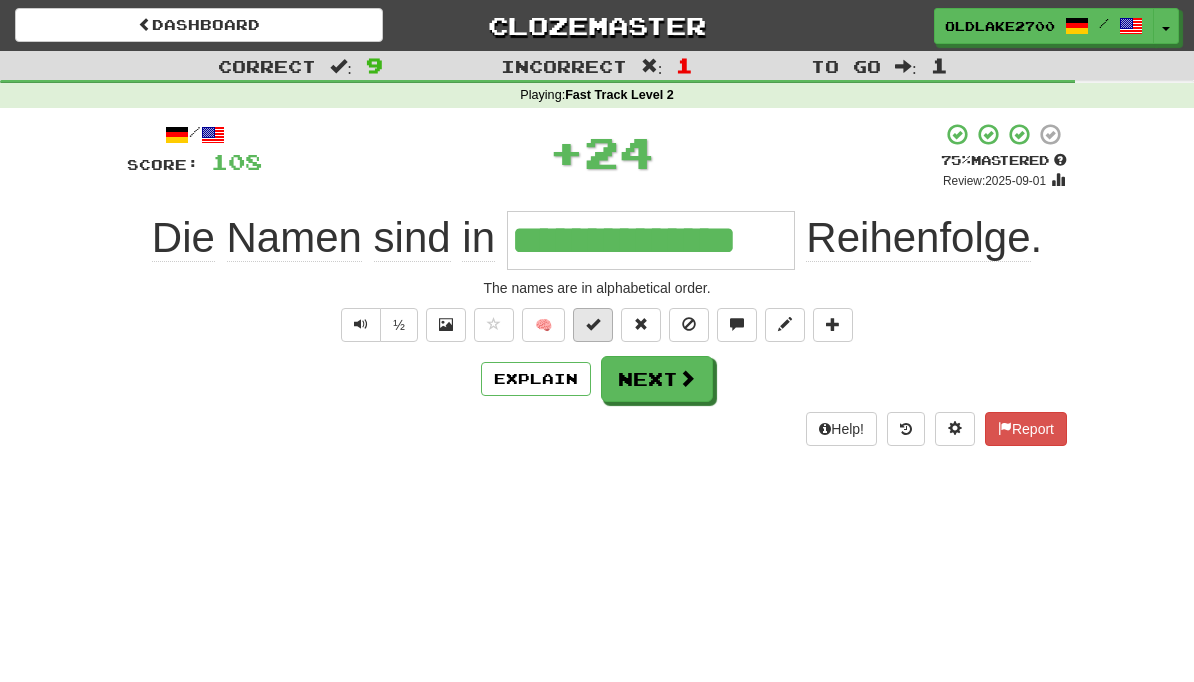 click at bounding box center (593, 324) 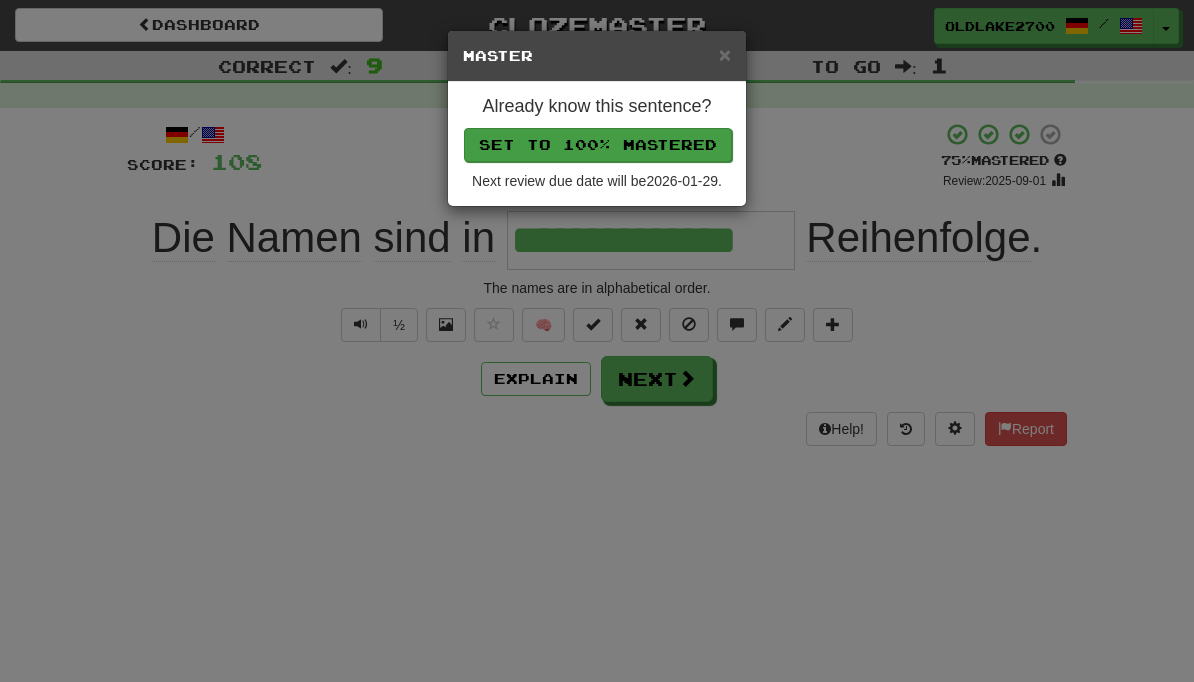 click on "Set to 100% Mastered" at bounding box center [598, 145] 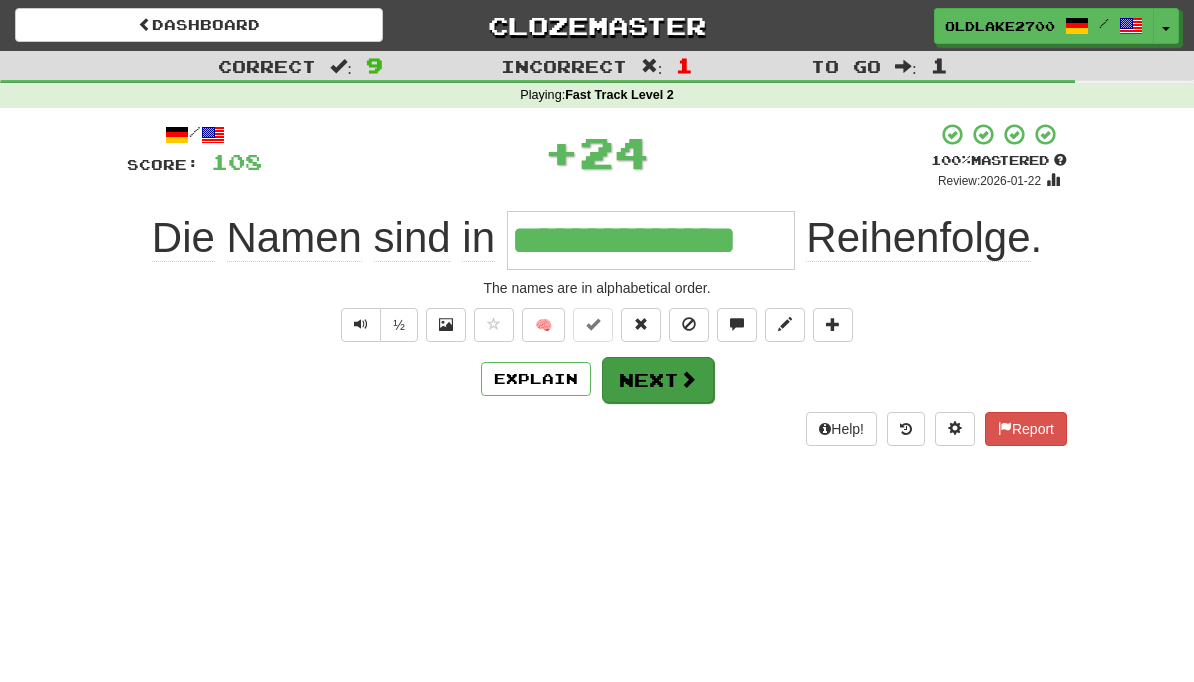 click on "Next" at bounding box center [658, 380] 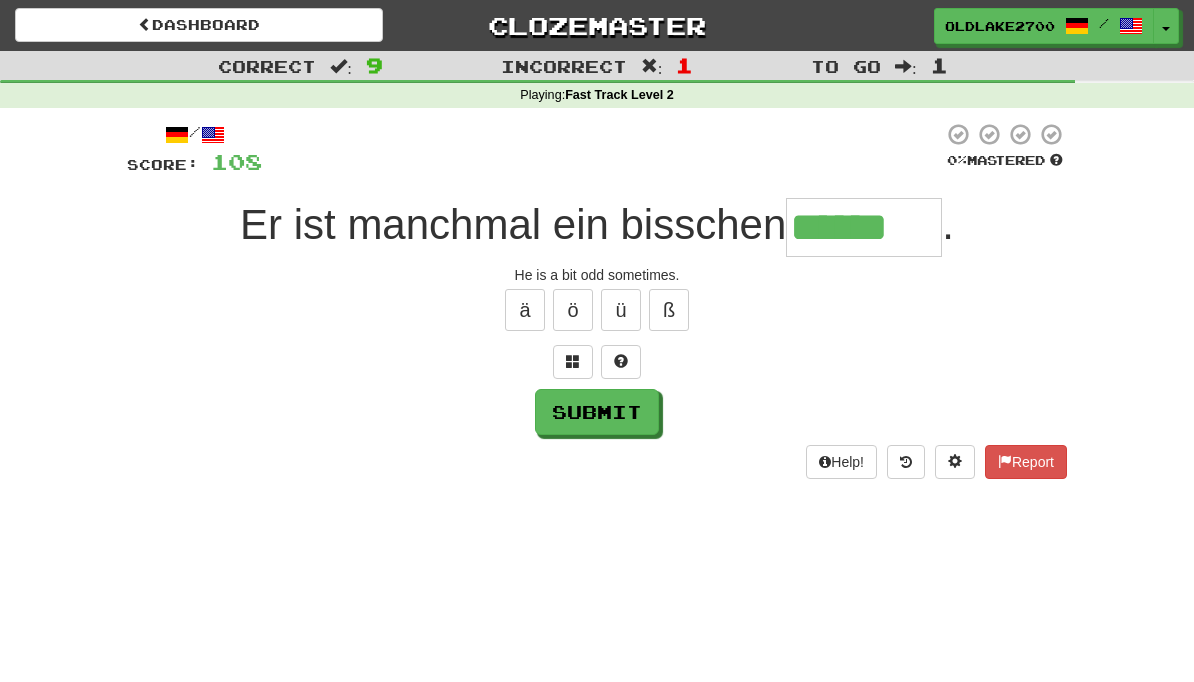 type on "*******" 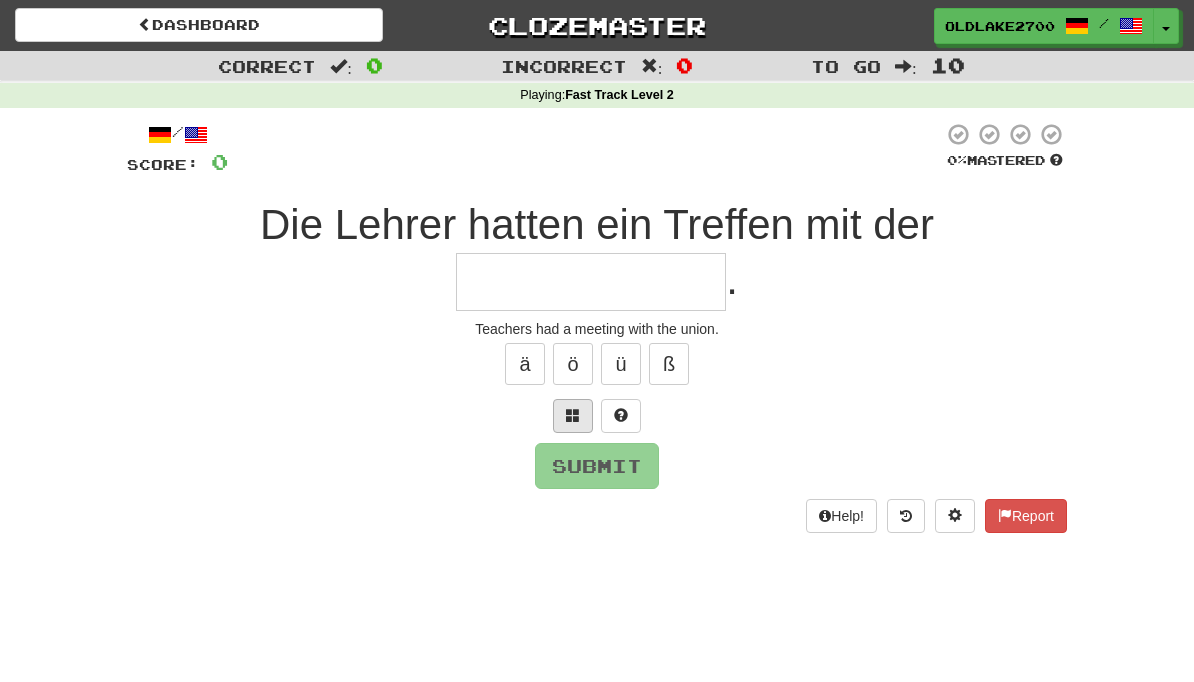 click at bounding box center (573, 415) 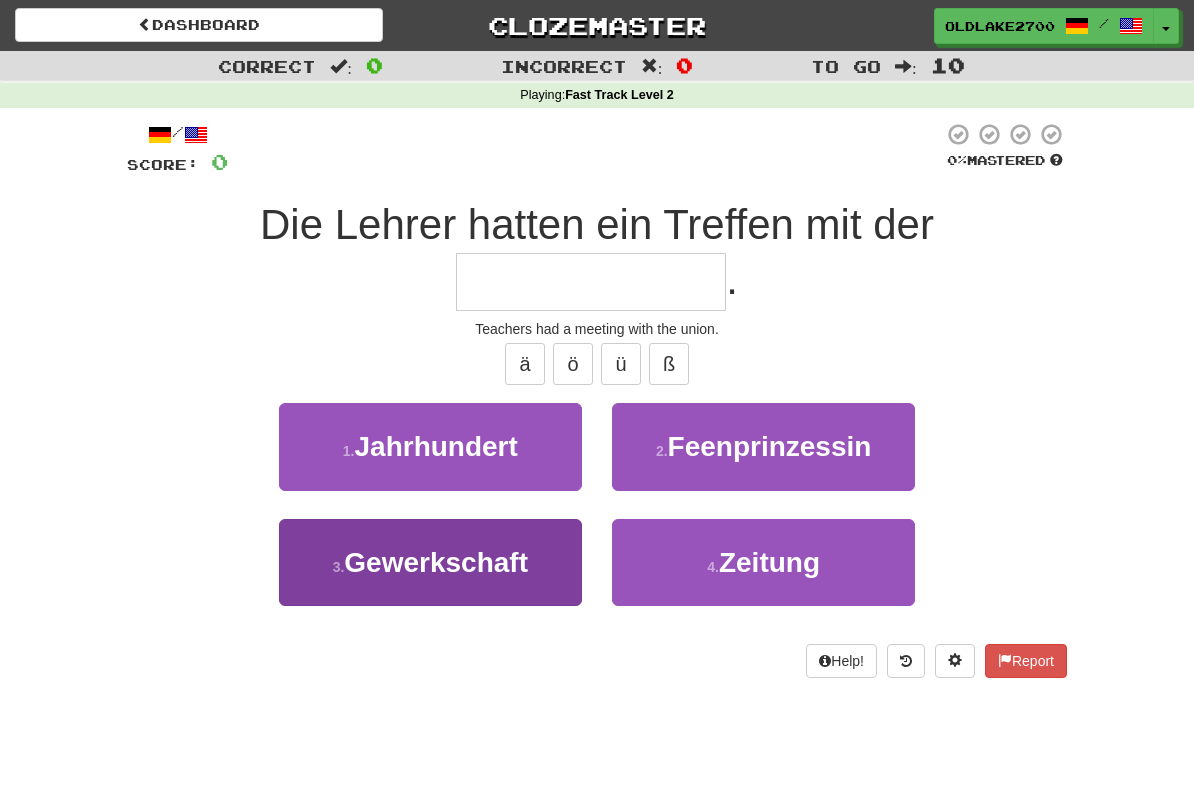 click on "3 .  Gewerkschaft" at bounding box center (430, 562) 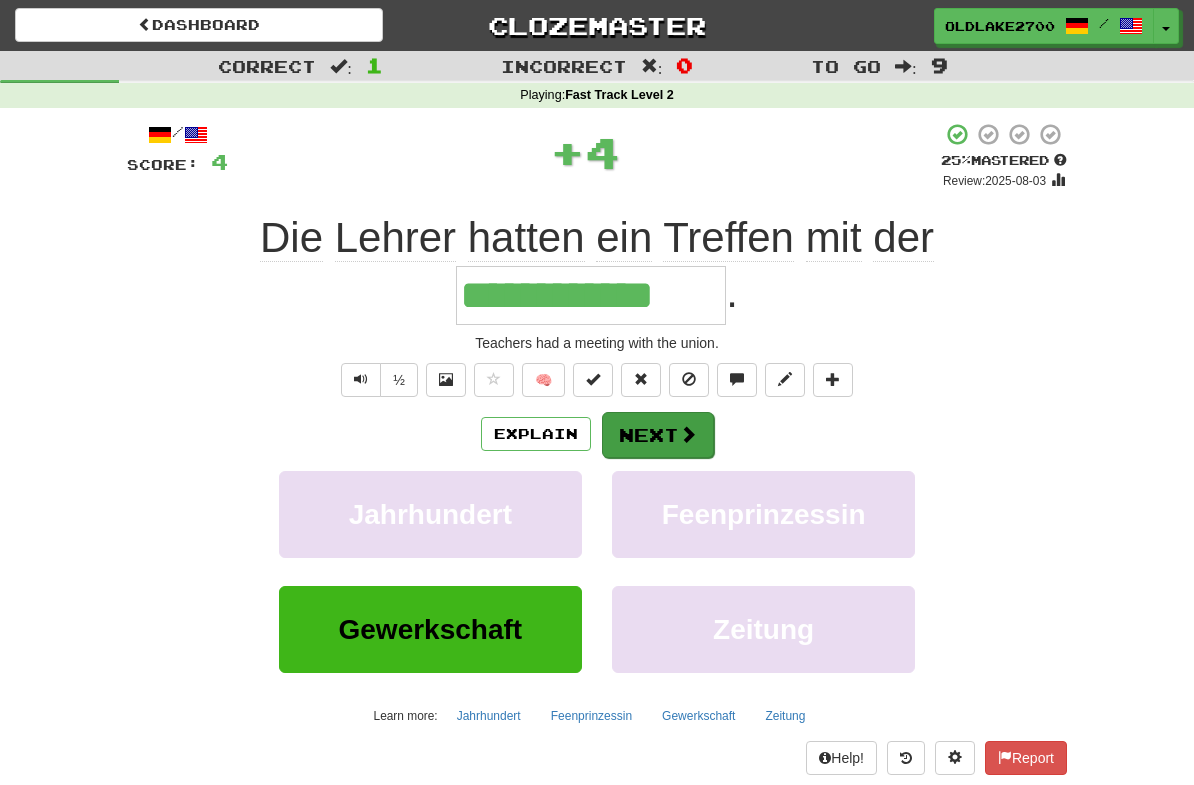 click on "Next" at bounding box center [658, 435] 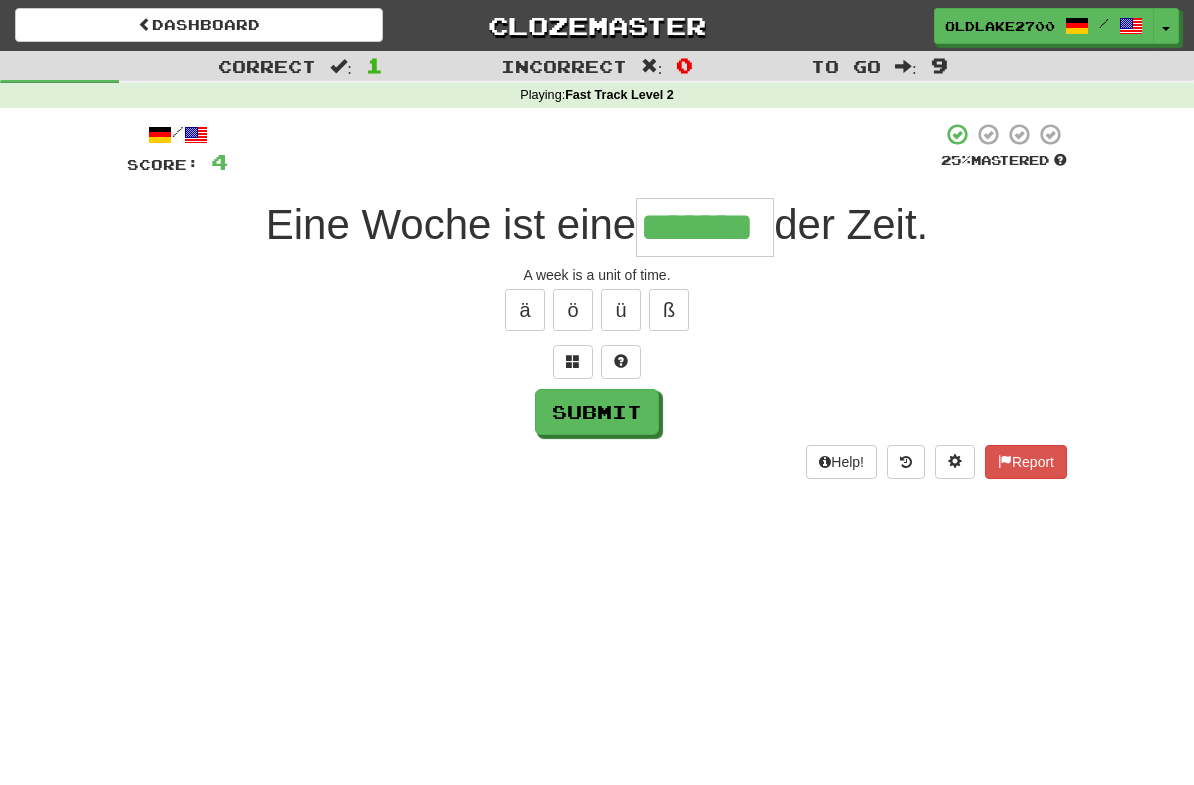 type on "*******" 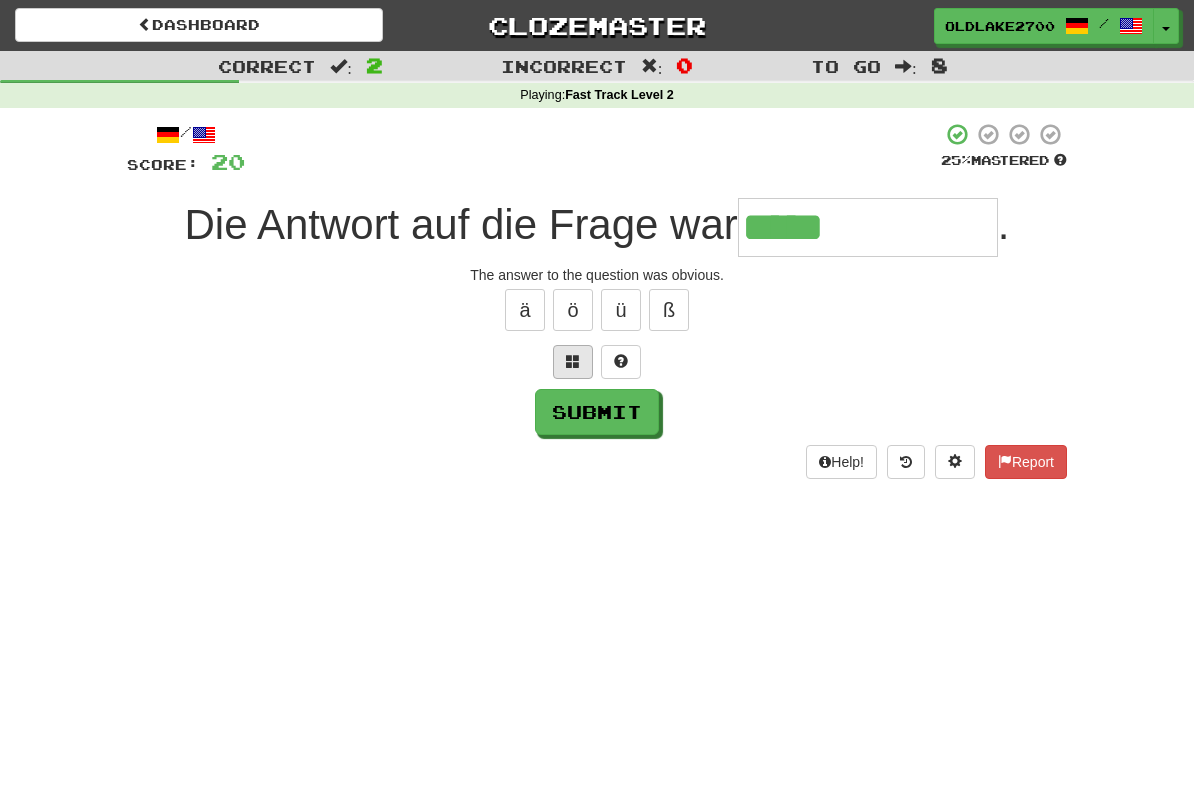 click at bounding box center (573, 361) 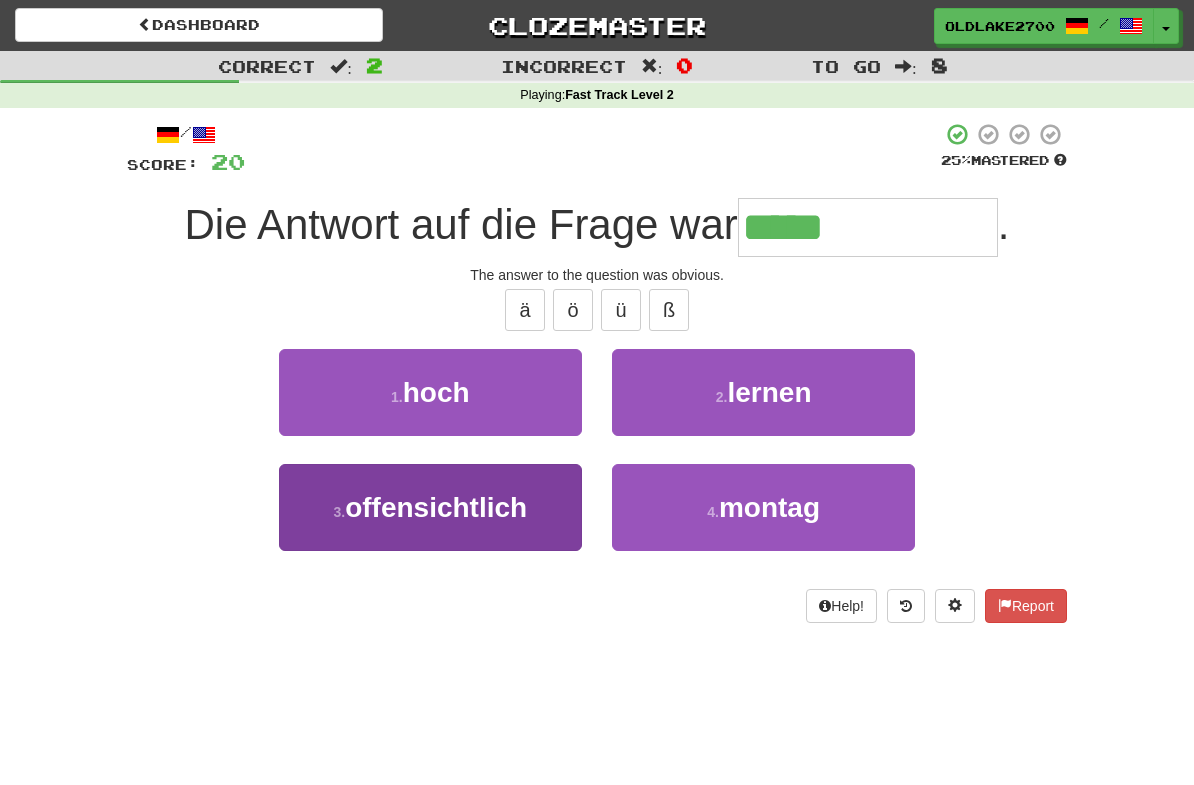click on "3 .  offensichtlich" at bounding box center (430, 507) 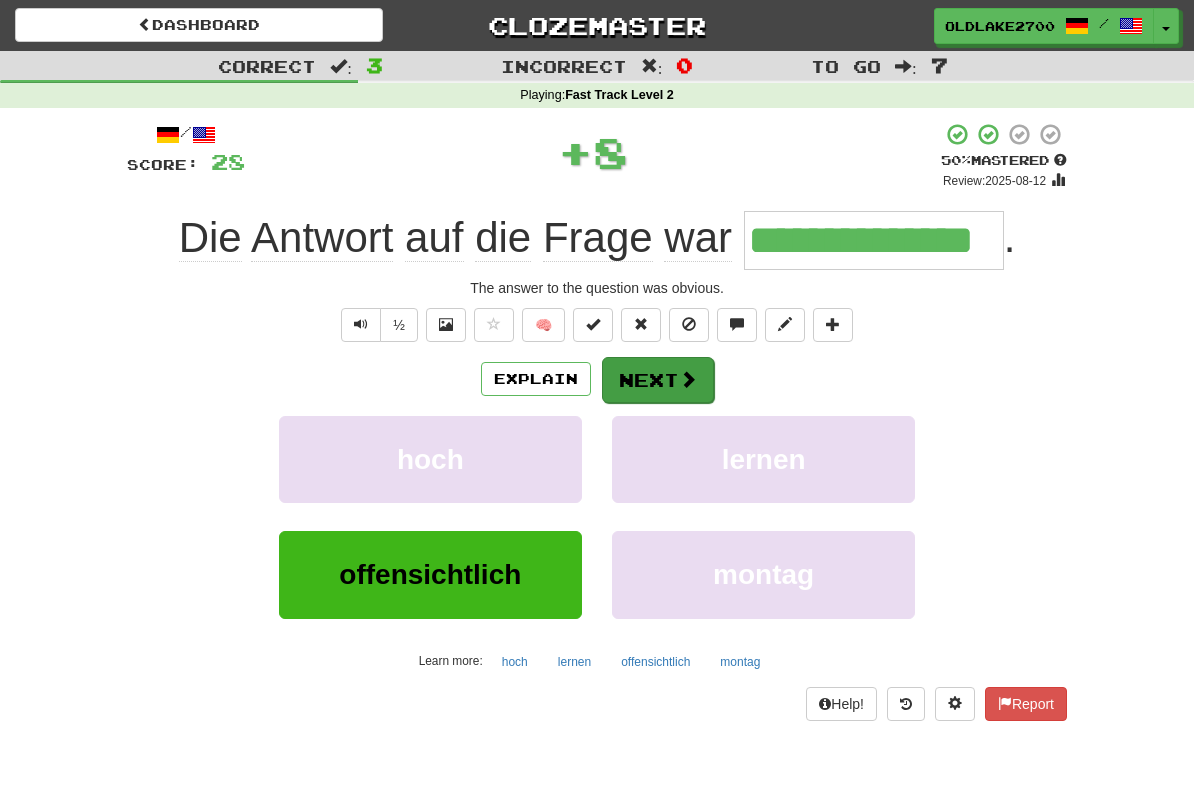 click on "Next" at bounding box center [658, 380] 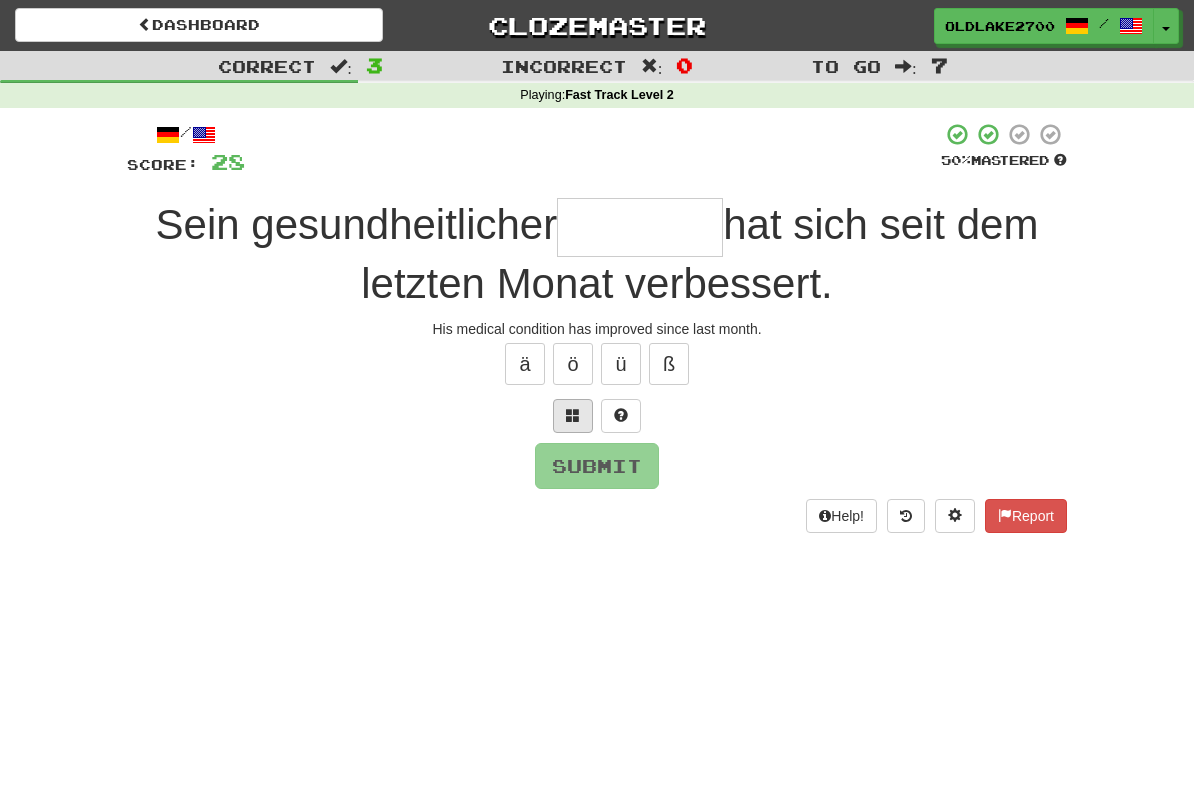 click at bounding box center (573, 416) 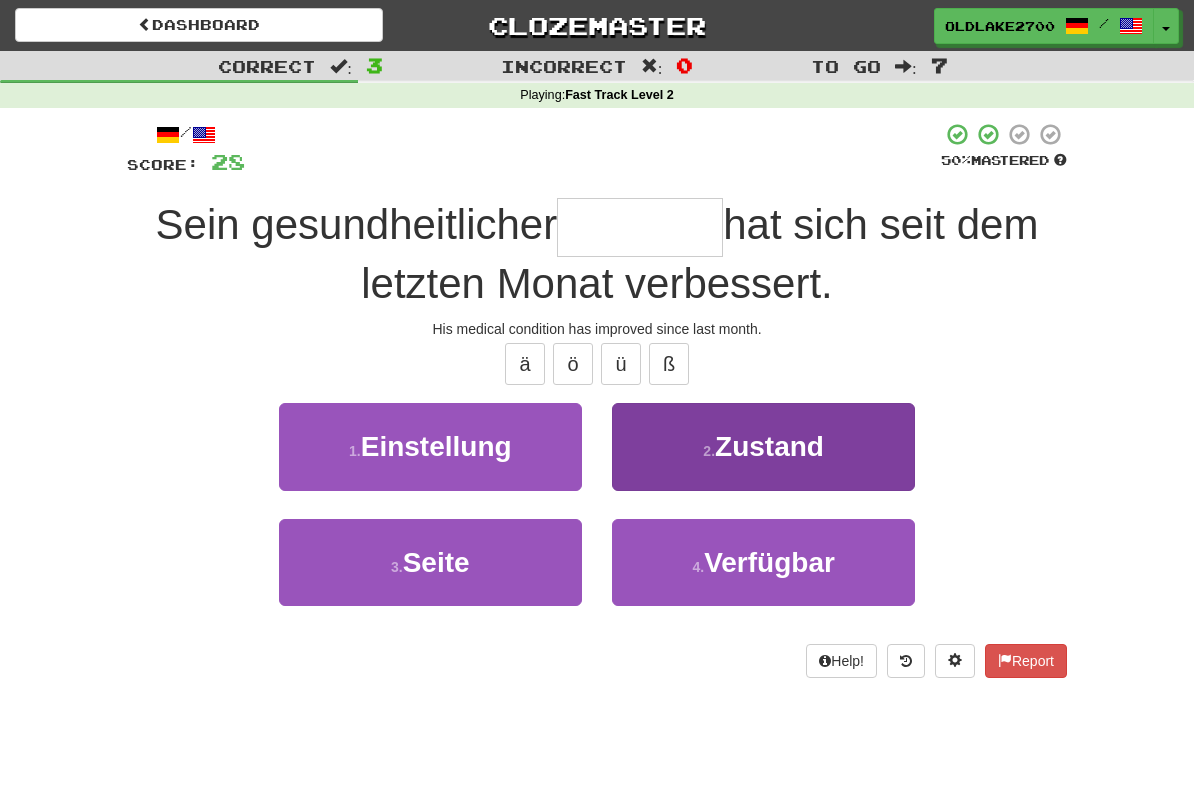 click on "2 .  Zustand" at bounding box center [763, 446] 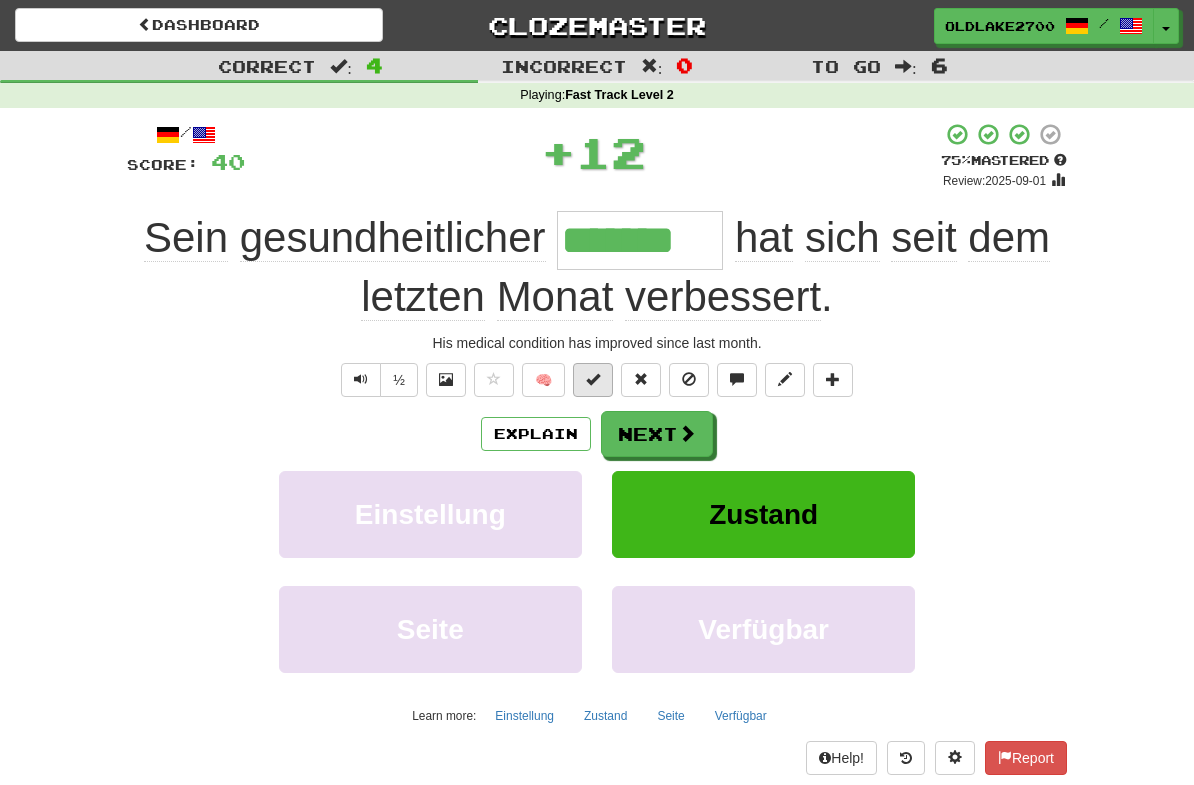 click at bounding box center [593, 379] 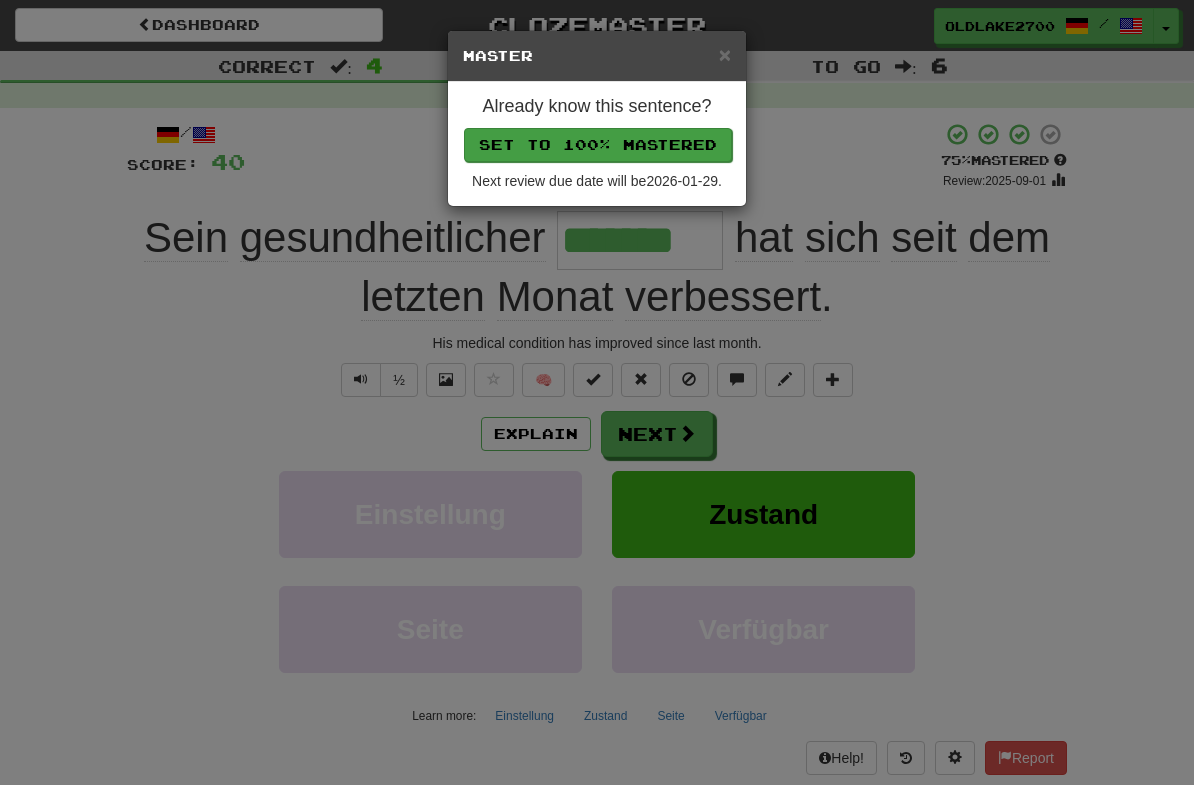 click on "Set to 100% Mastered" at bounding box center [598, 145] 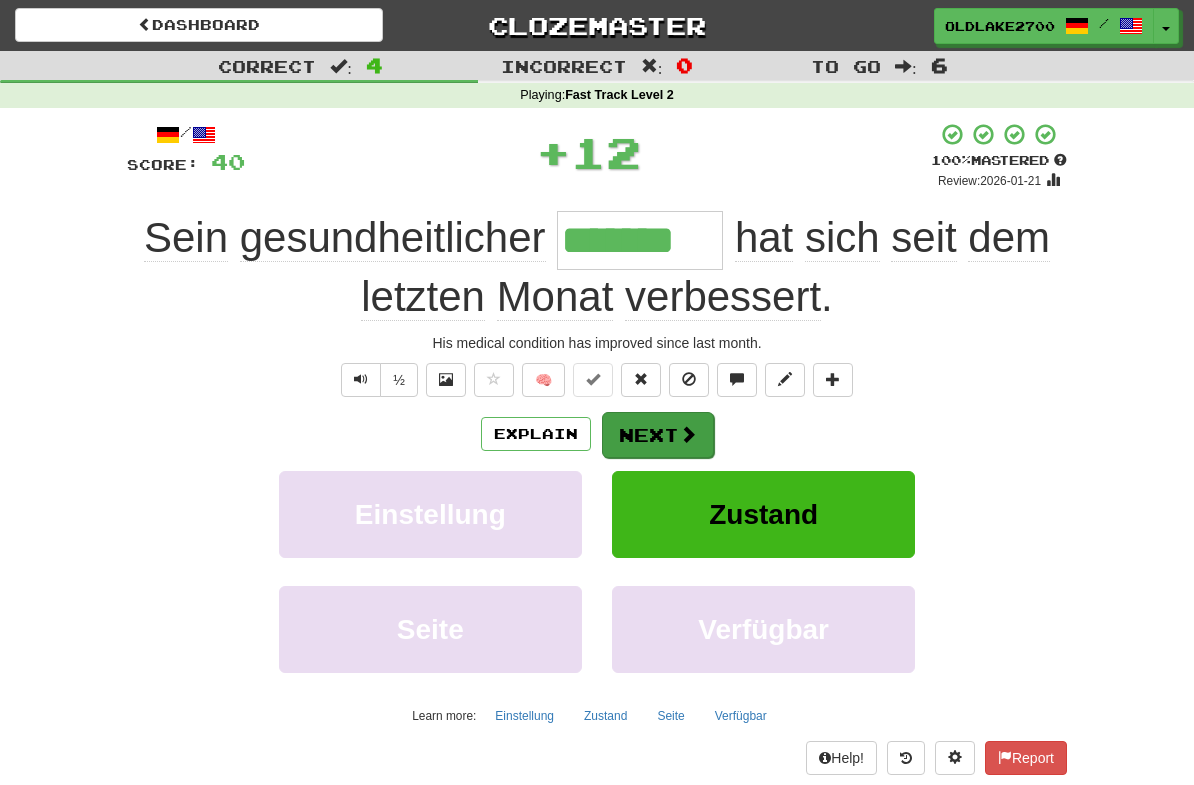 click on "Next" at bounding box center (658, 435) 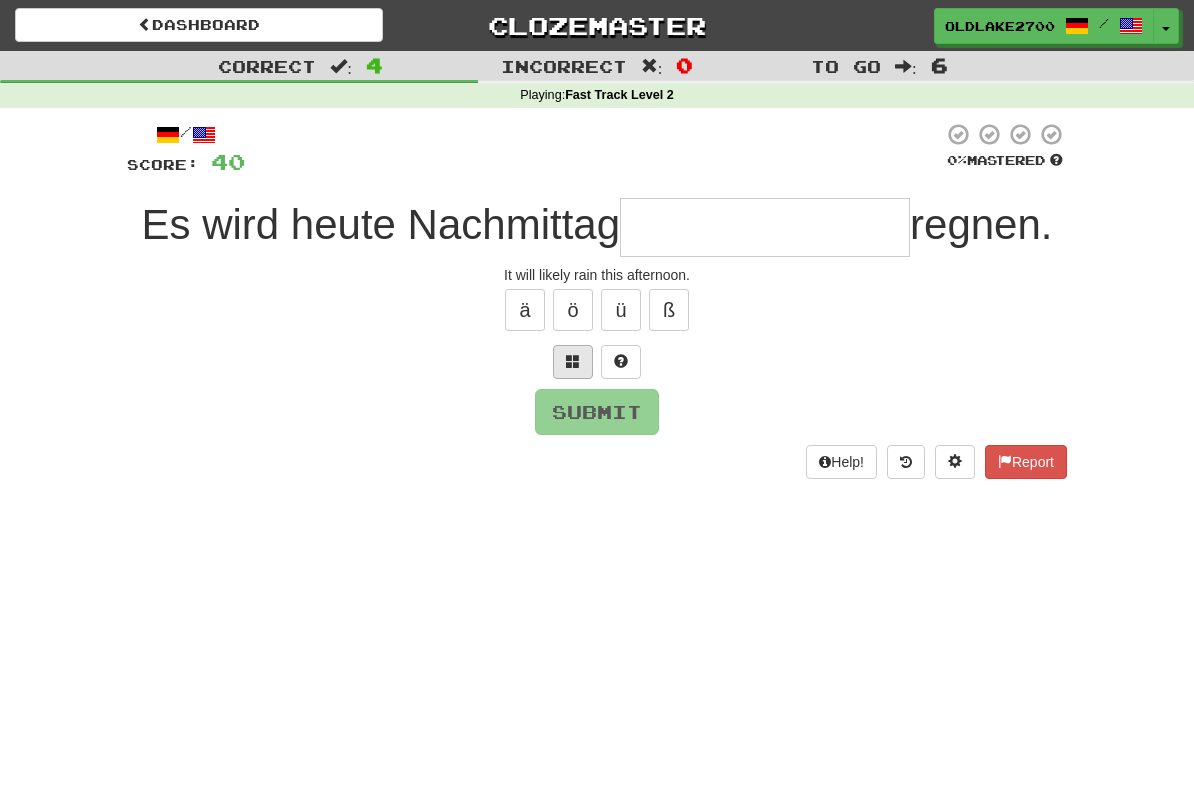 click at bounding box center (573, 361) 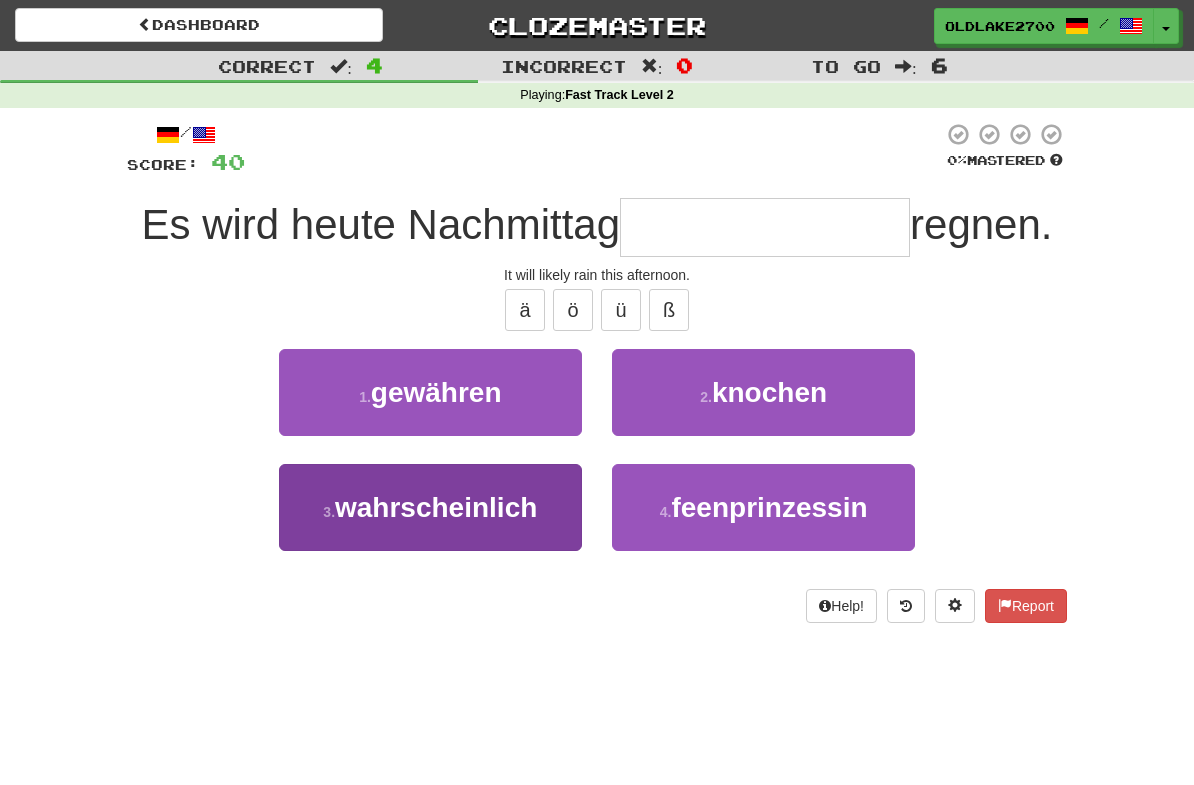 click on "3 .  wahrscheinlich" at bounding box center [430, 507] 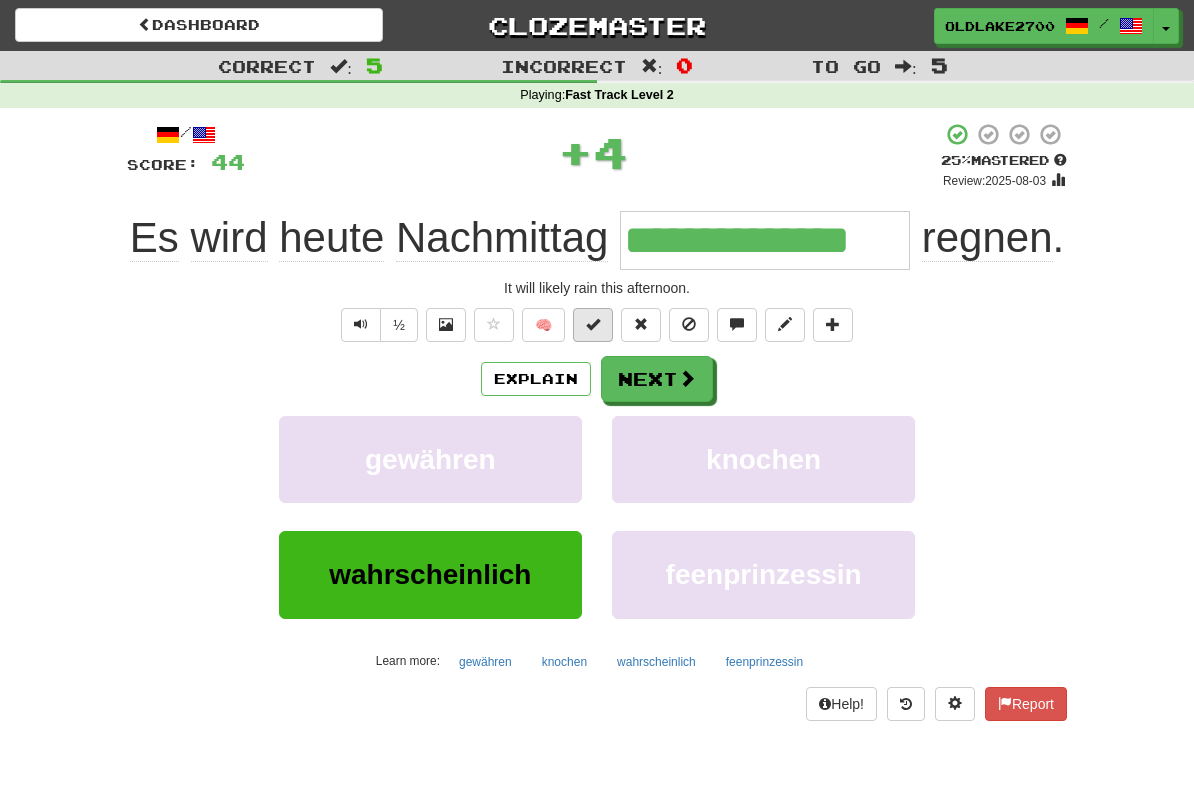 click at bounding box center (593, 324) 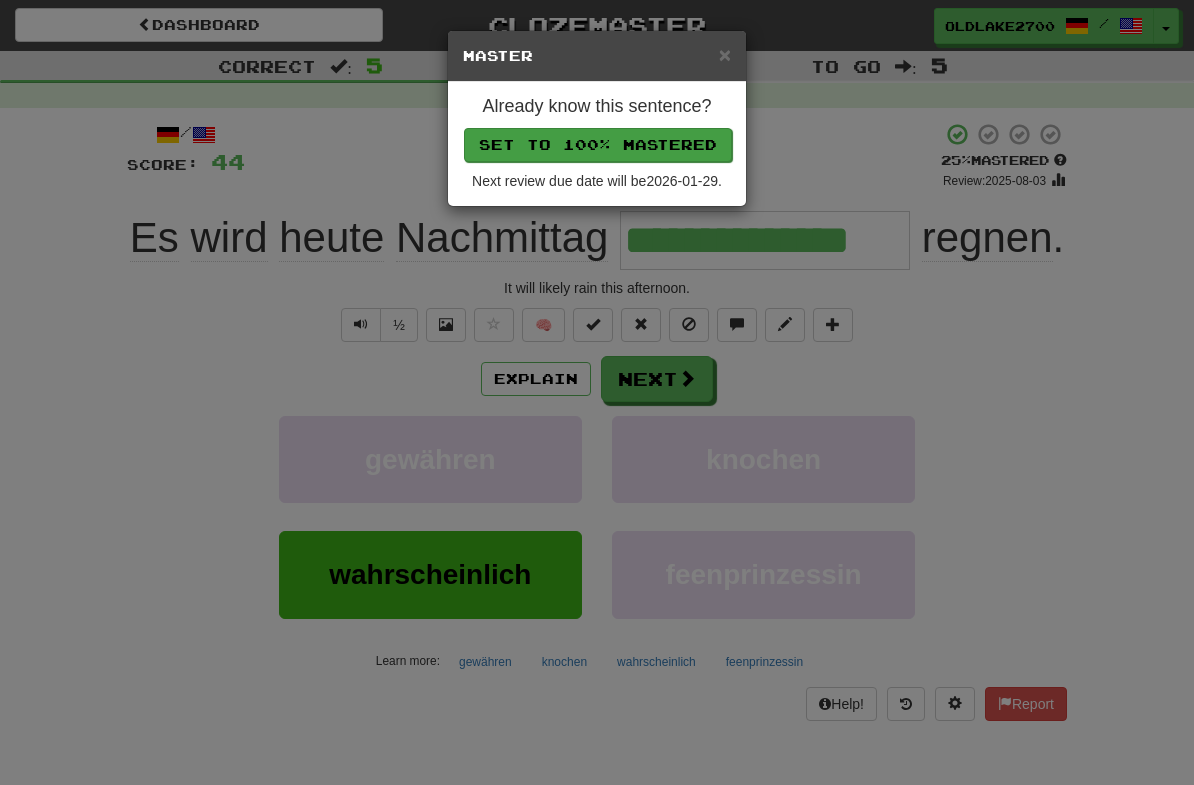 click on "Set to 100% Mastered" at bounding box center (598, 145) 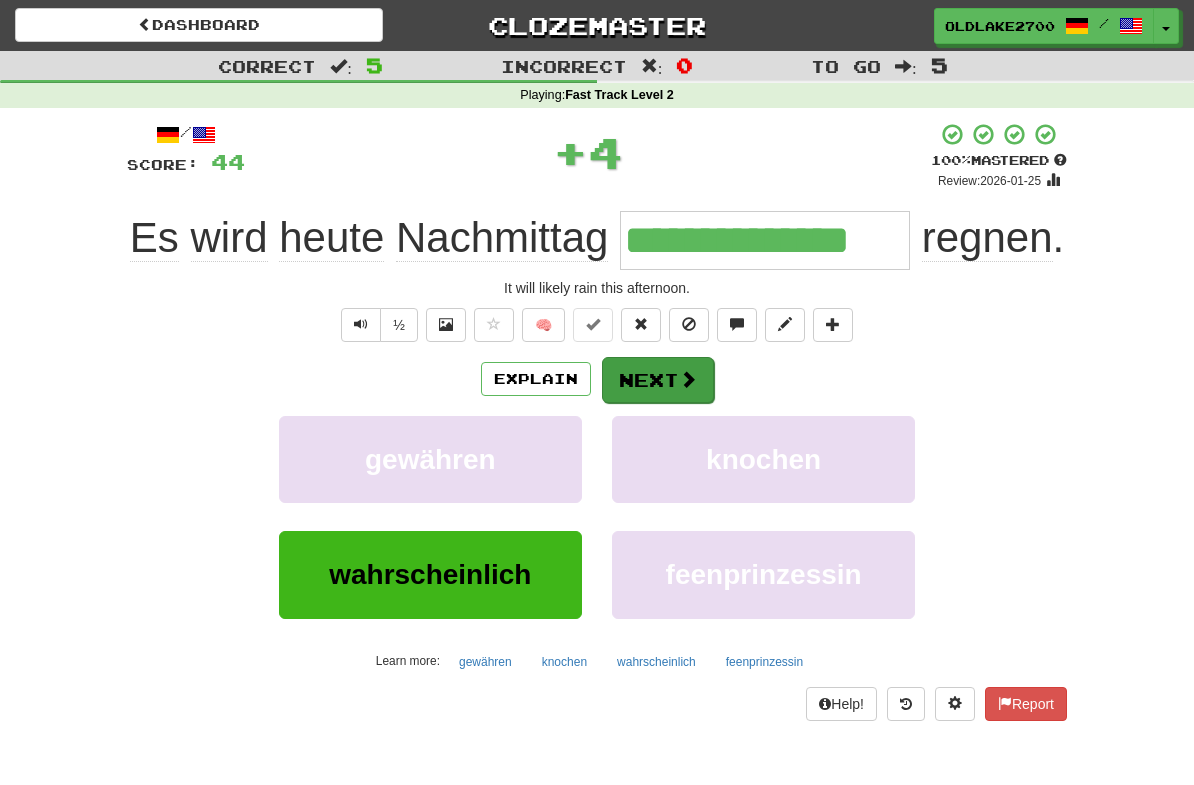 click on "Next" at bounding box center [658, 380] 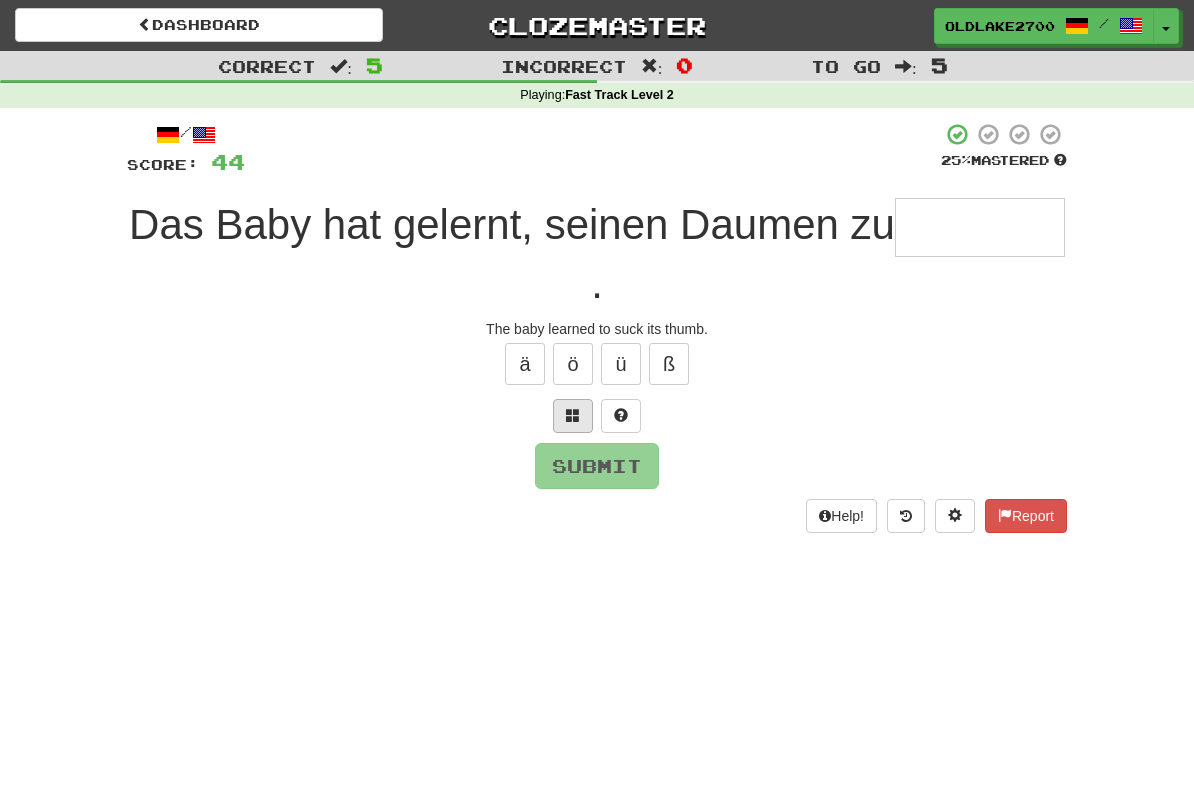 click at bounding box center [573, 416] 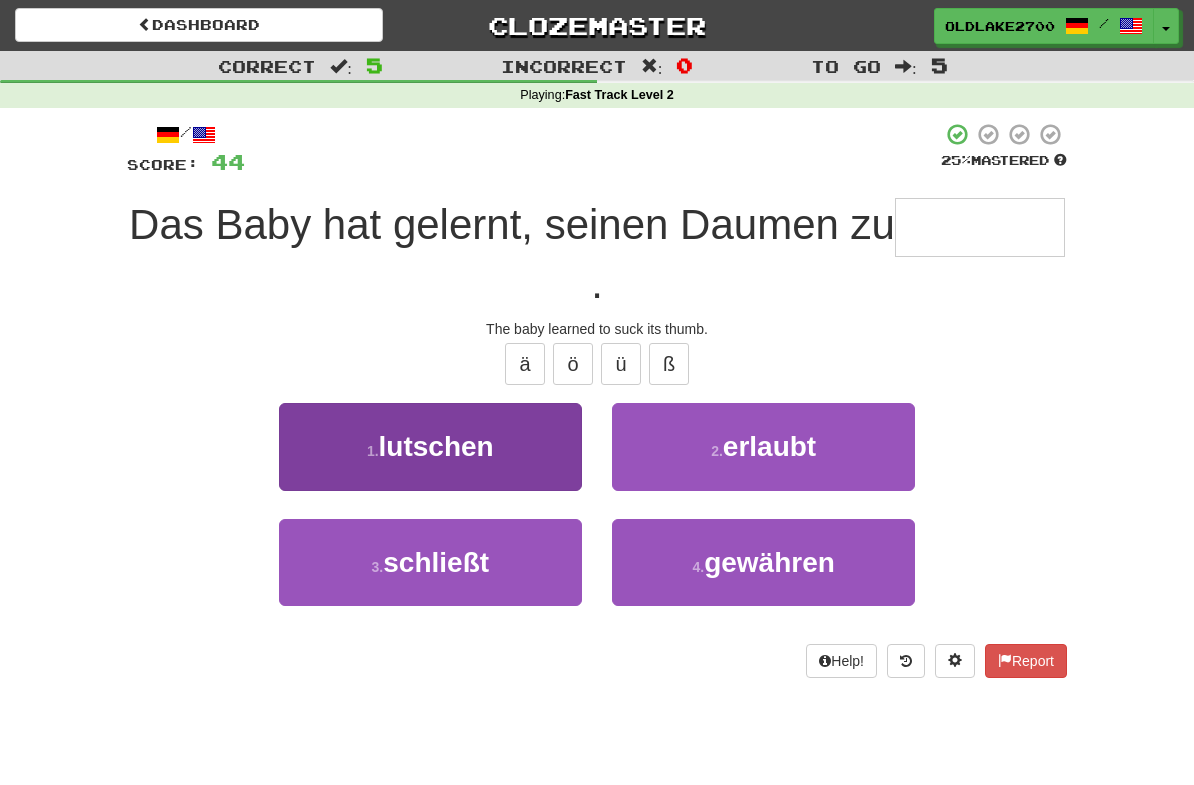 click on "1 .  lutschen" at bounding box center (430, 446) 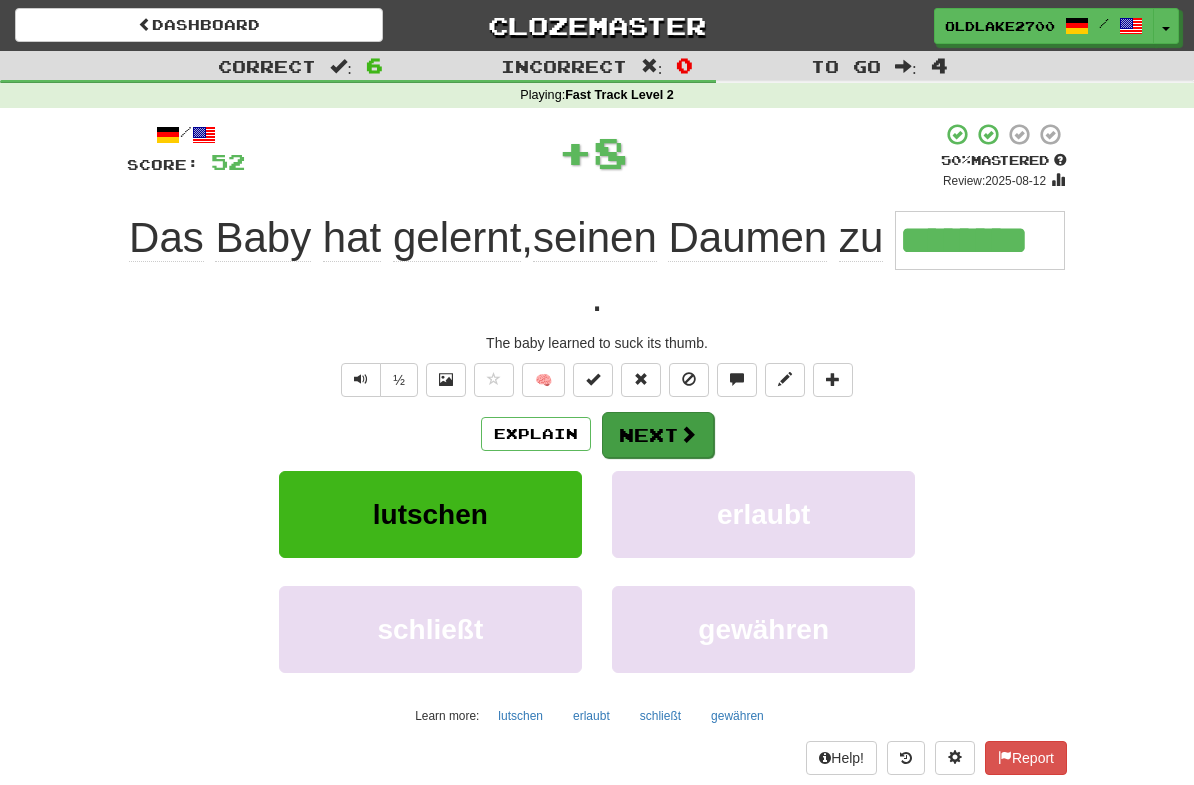 click on "Next" at bounding box center [658, 435] 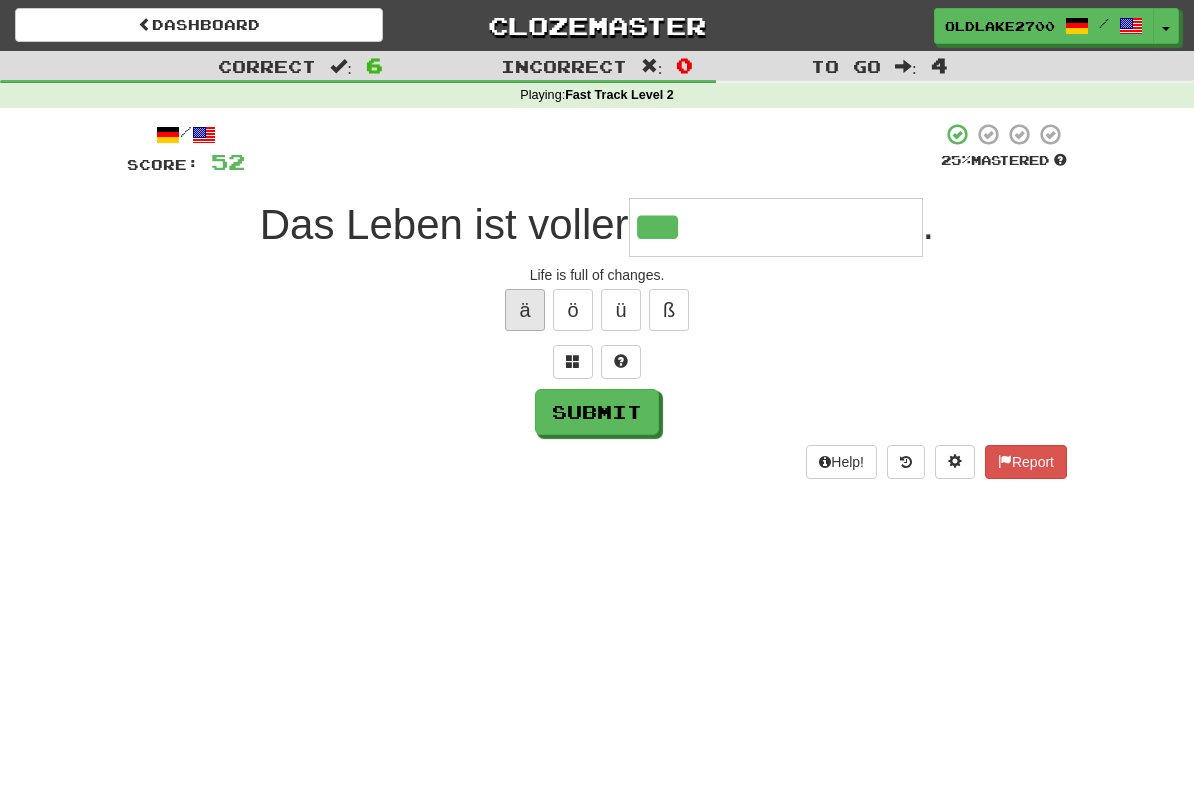 click on "ä" at bounding box center (525, 310) 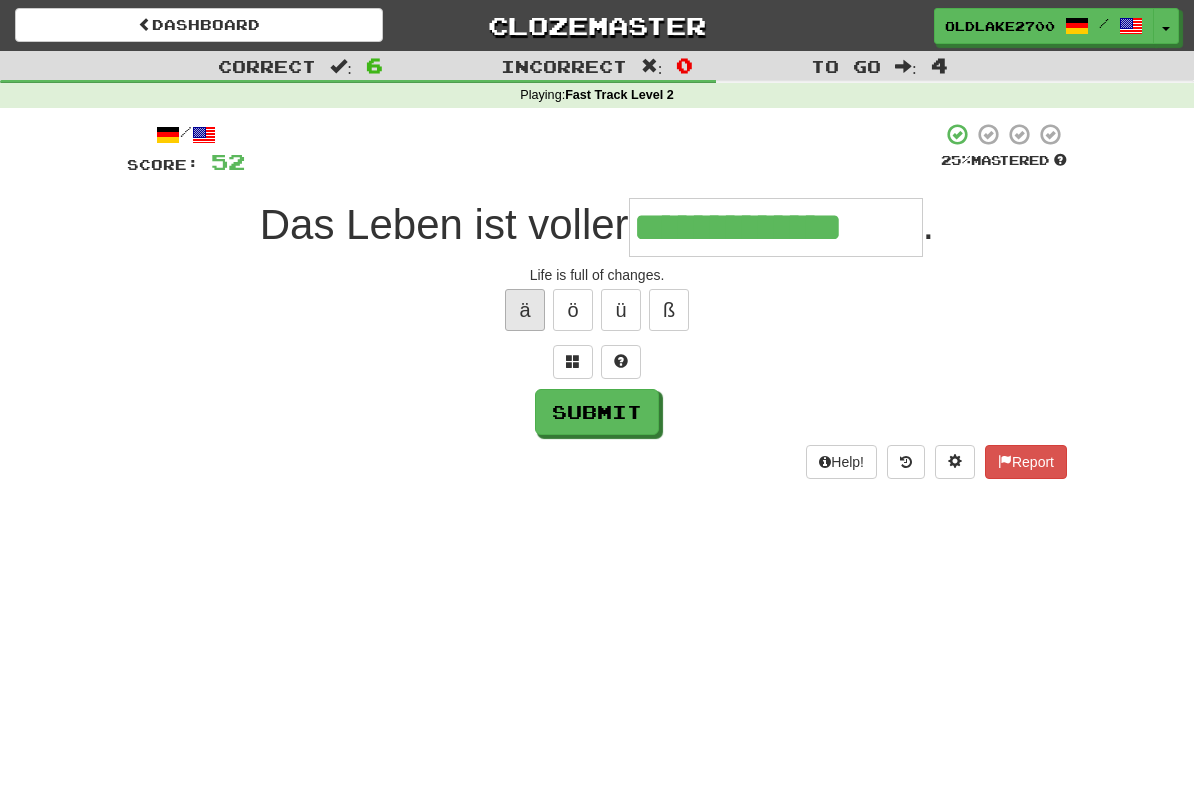 type on "**********" 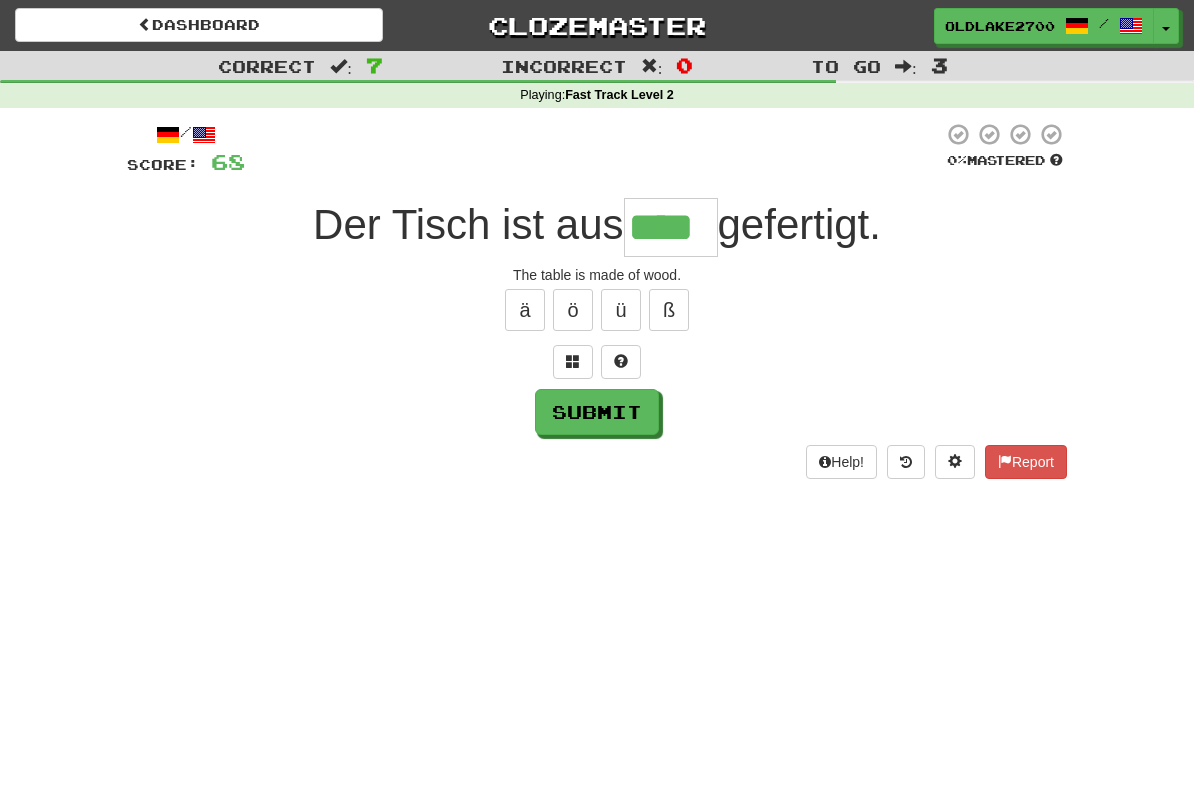 type on "****" 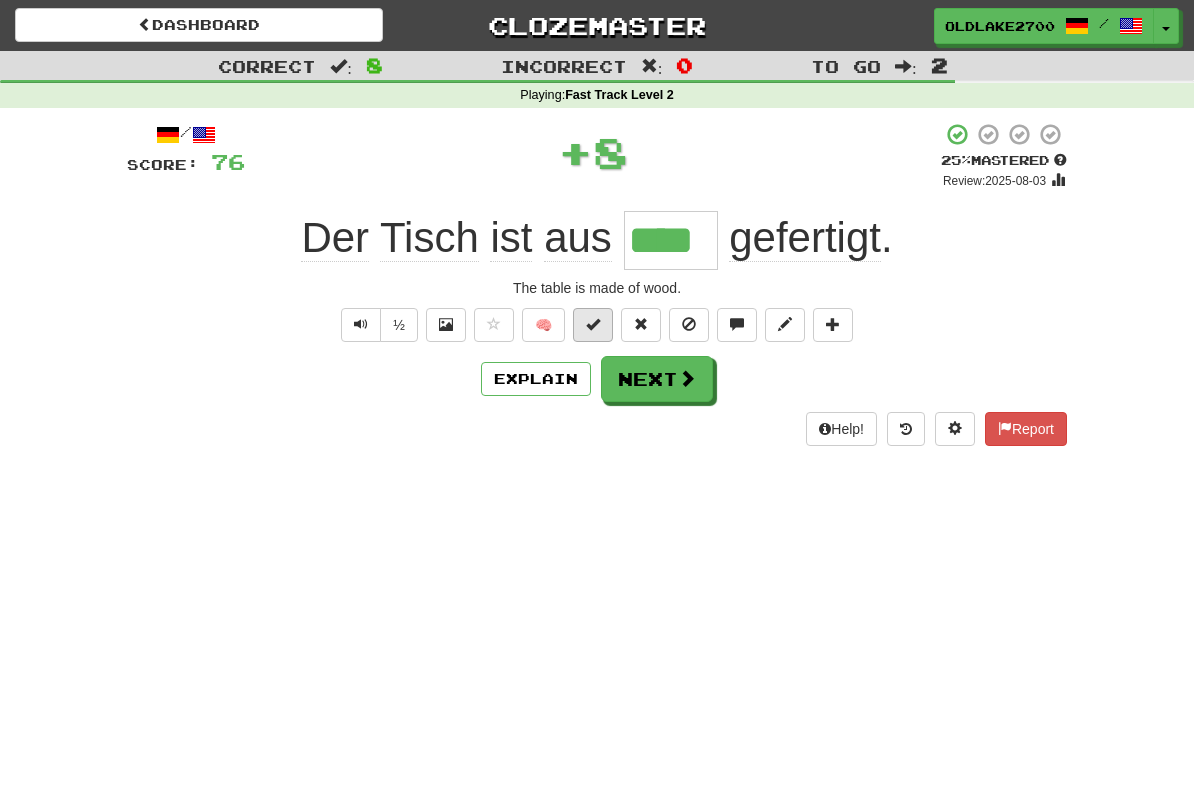 click at bounding box center [593, 325] 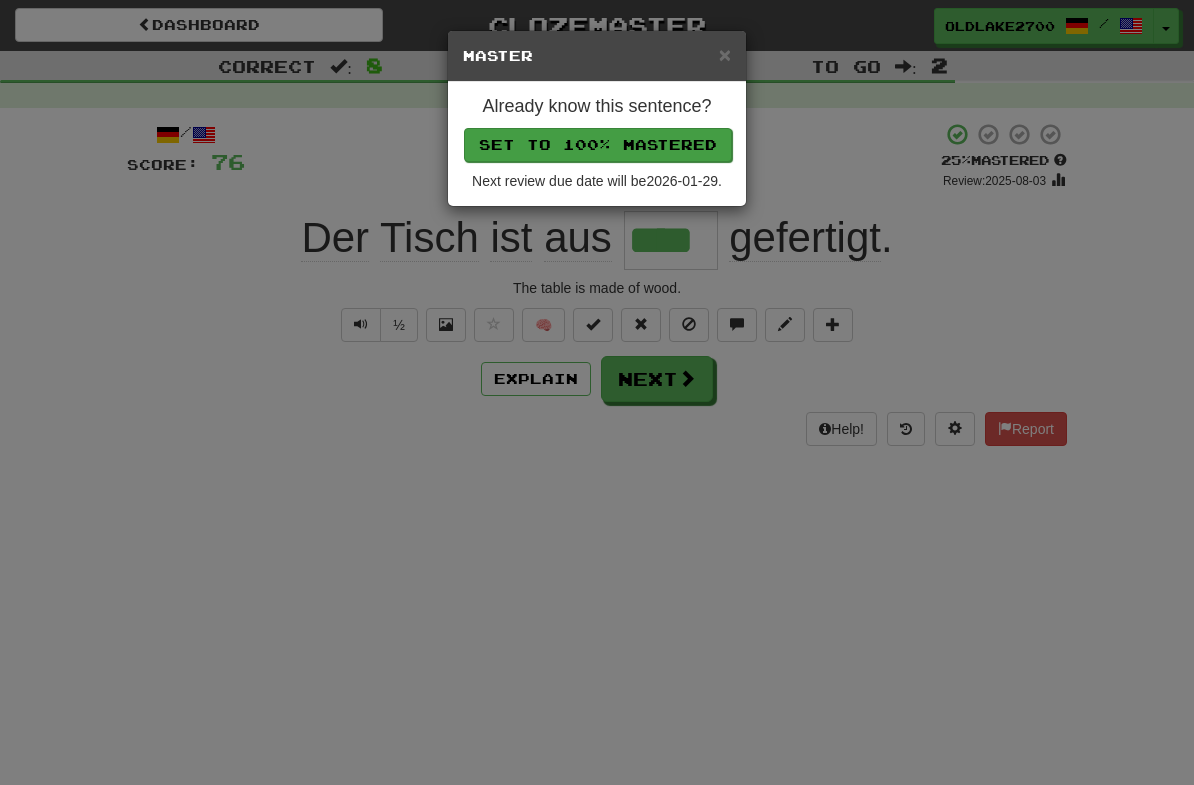 click on "Set to 100% Mastered" at bounding box center (598, 145) 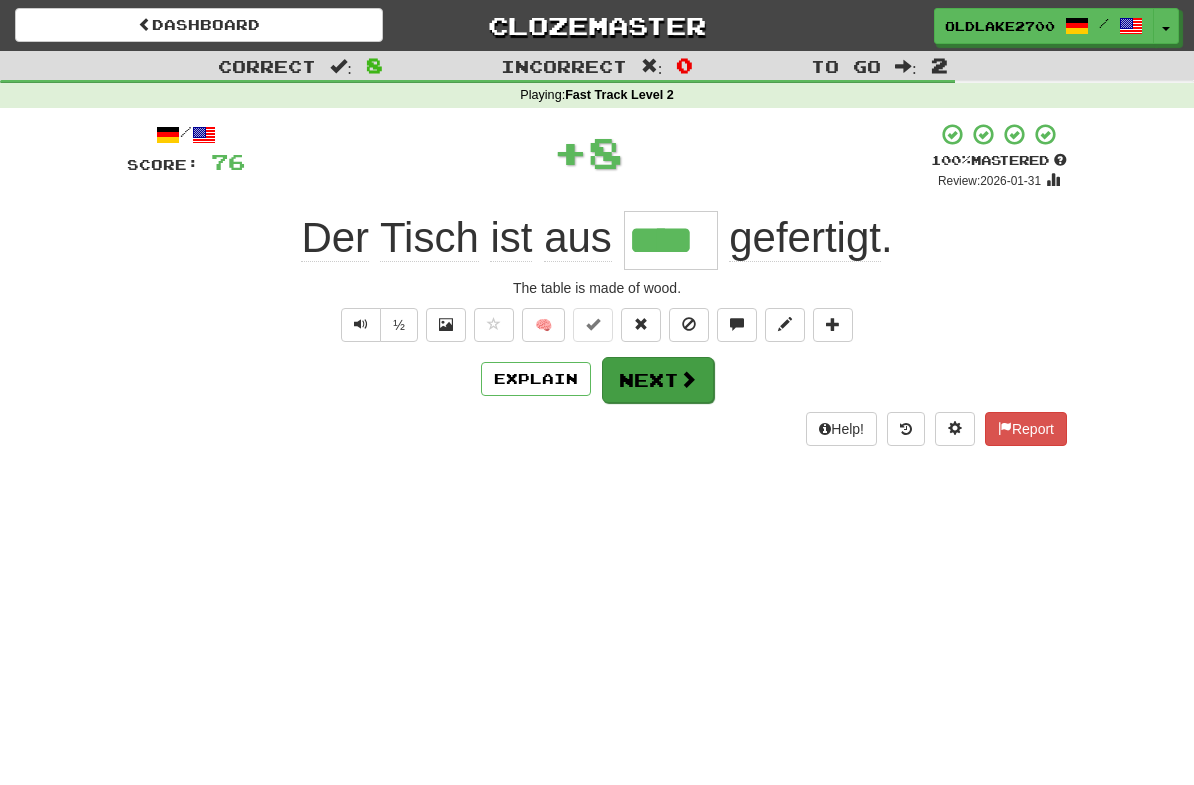 click on "Next" at bounding box center [658, 380] 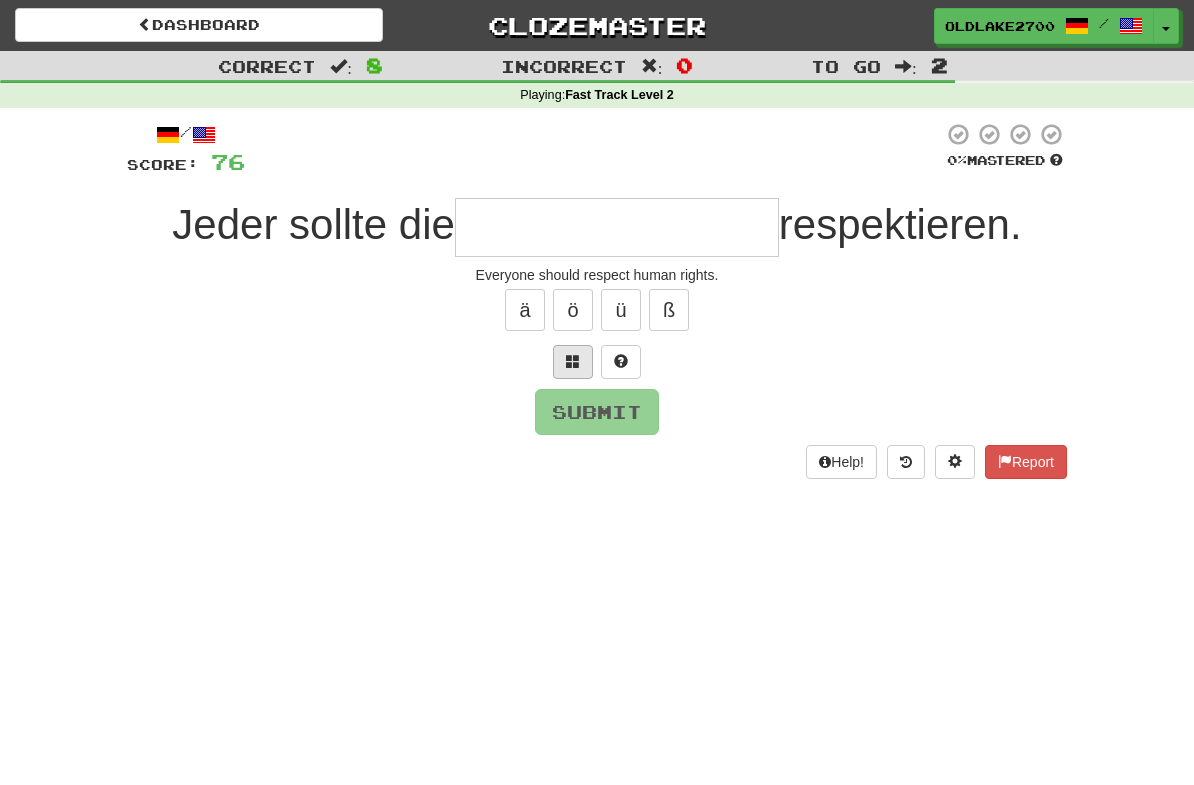 click at bounding box center (573, 362) 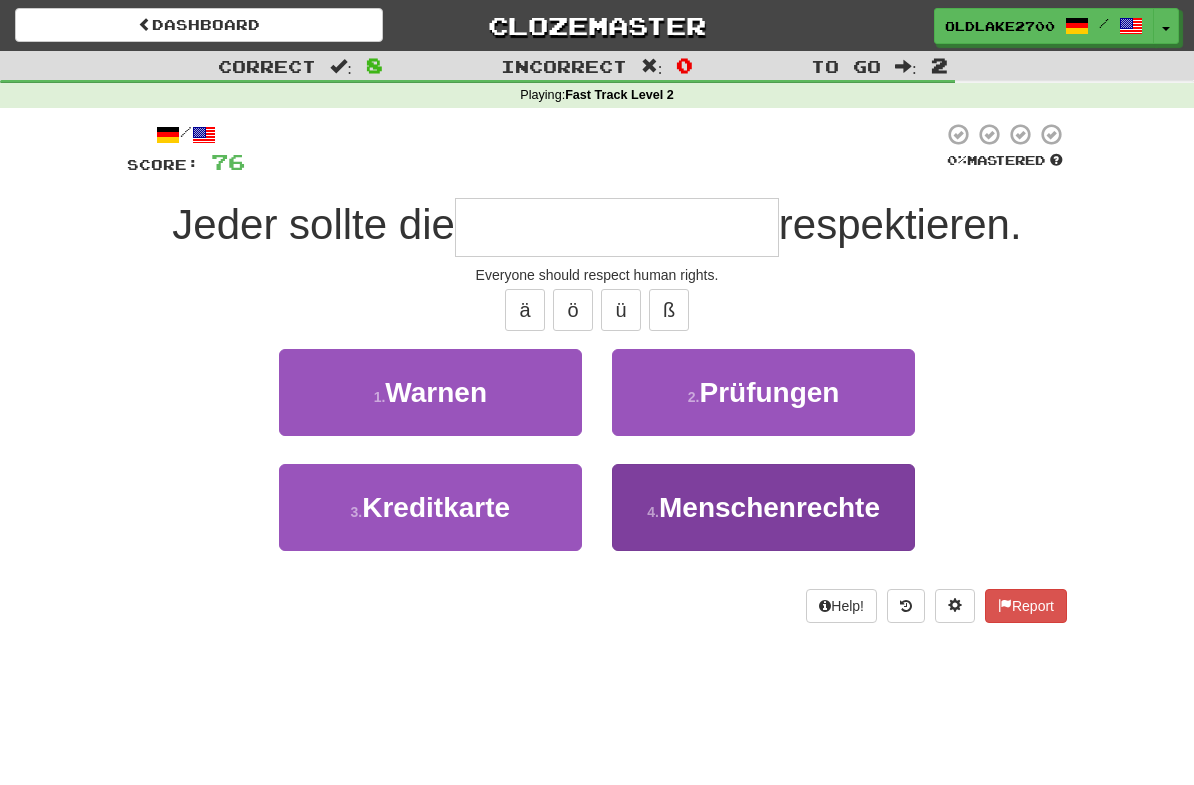 click on "4 .  Menschenrechte" at bounding box center (763, 507) 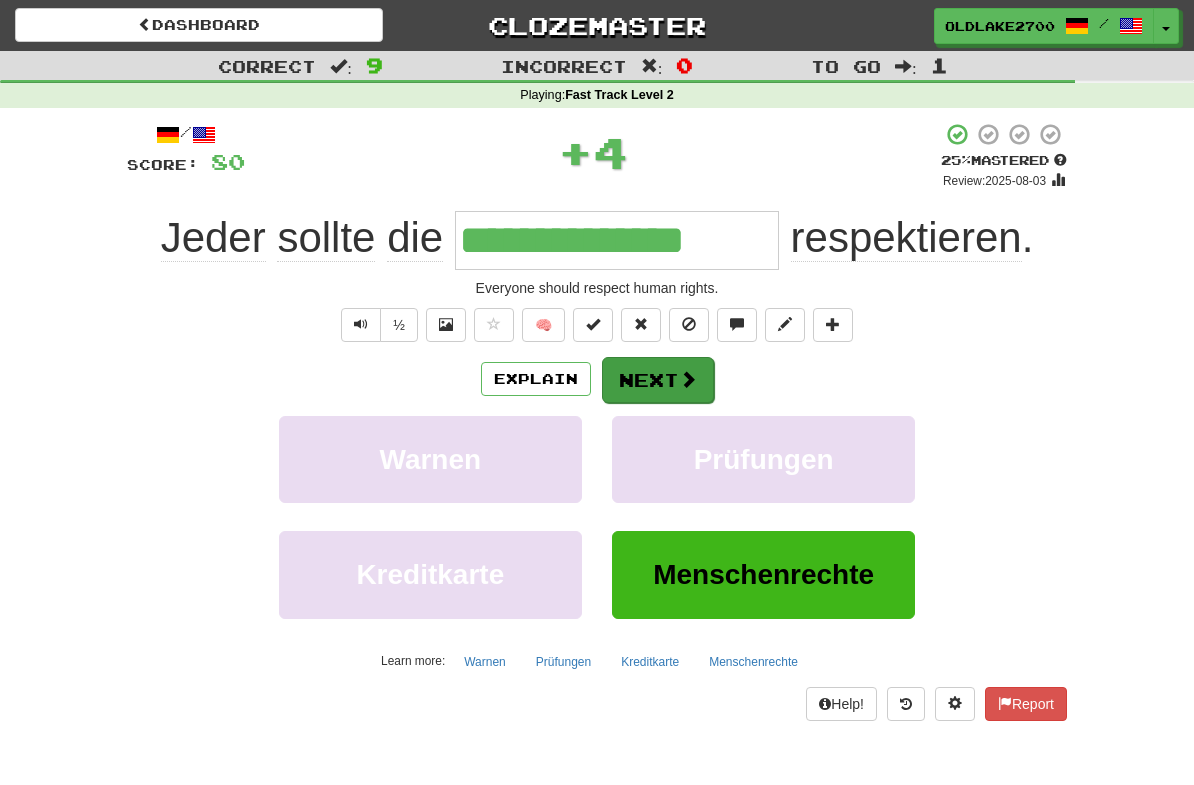click on "Next" at bounding box center (658, 380) 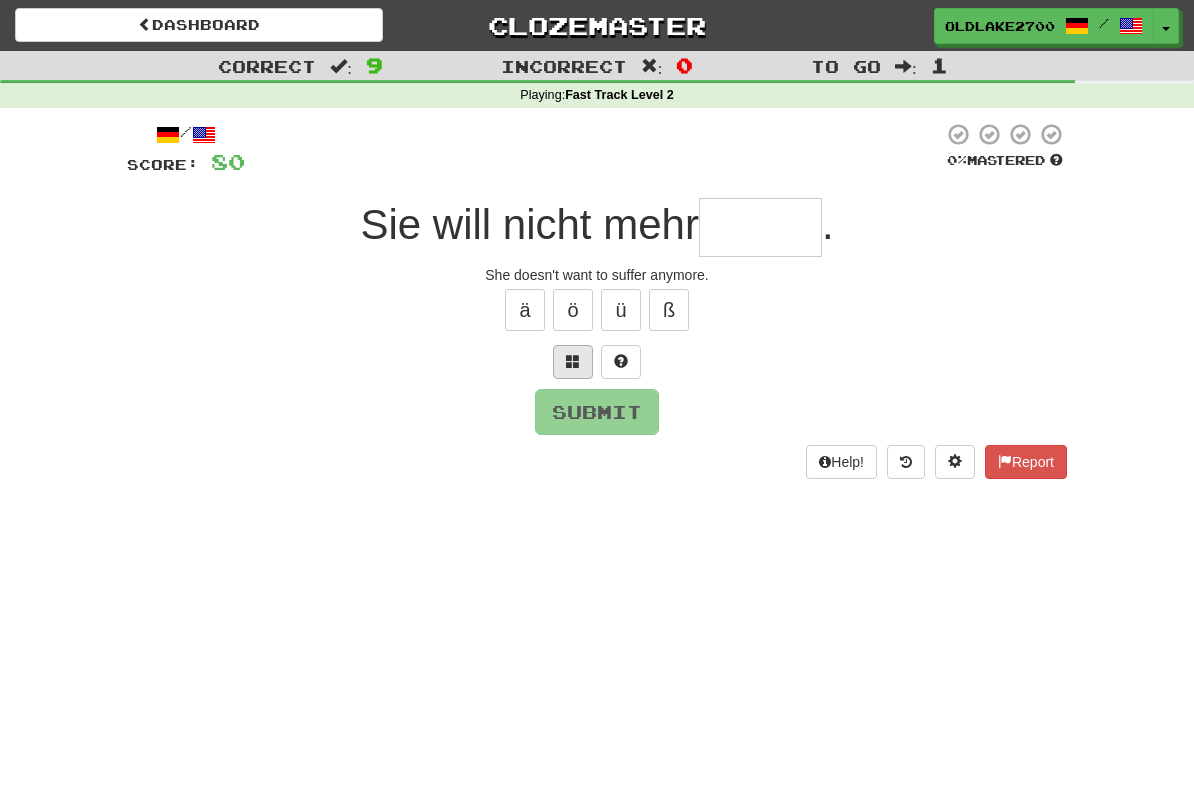 click at bounding box center [573, 362] 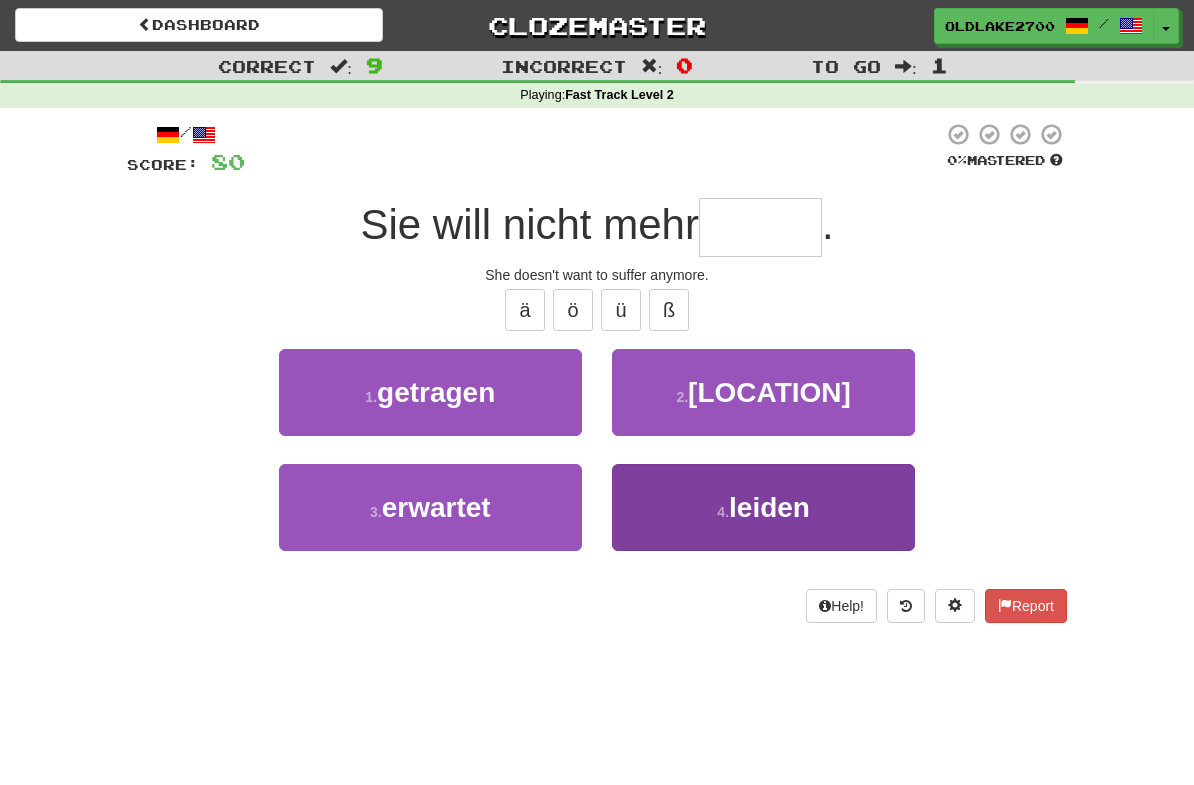 click on "4 .  leiden" at bounding box center [763, 507] 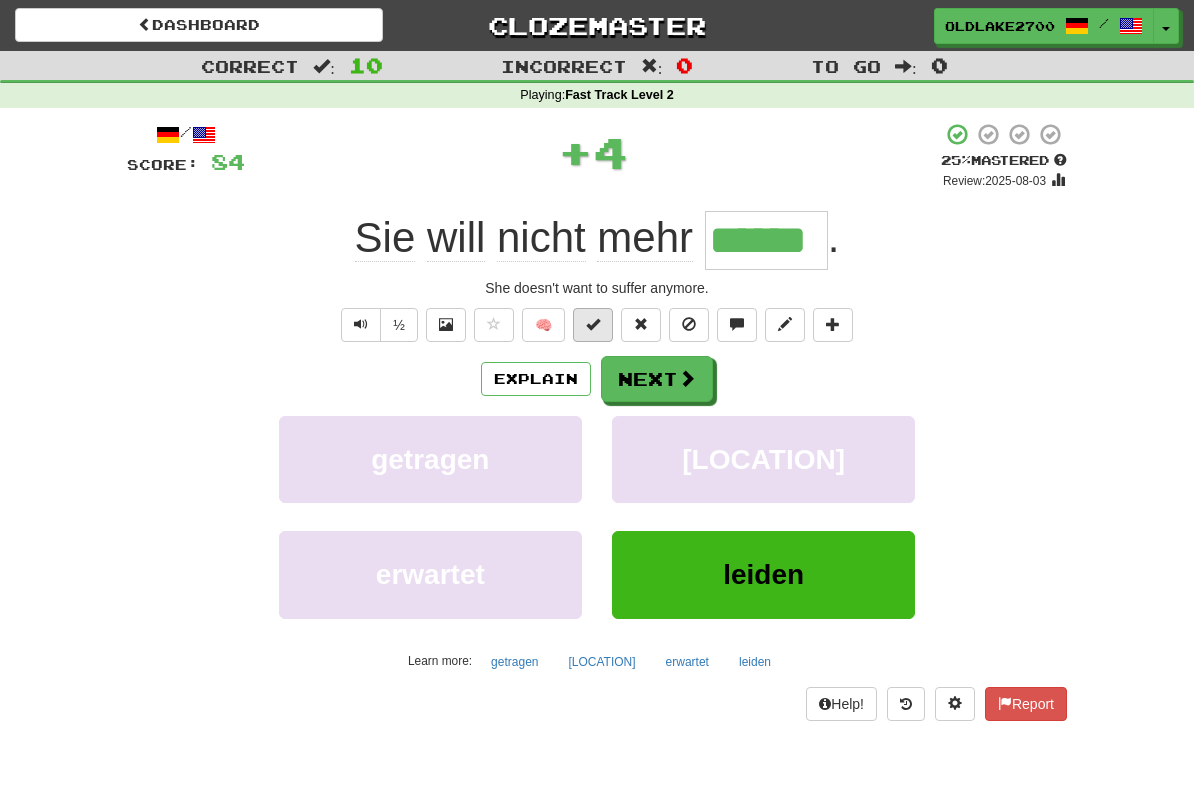 click at bounding box center (593, 324) 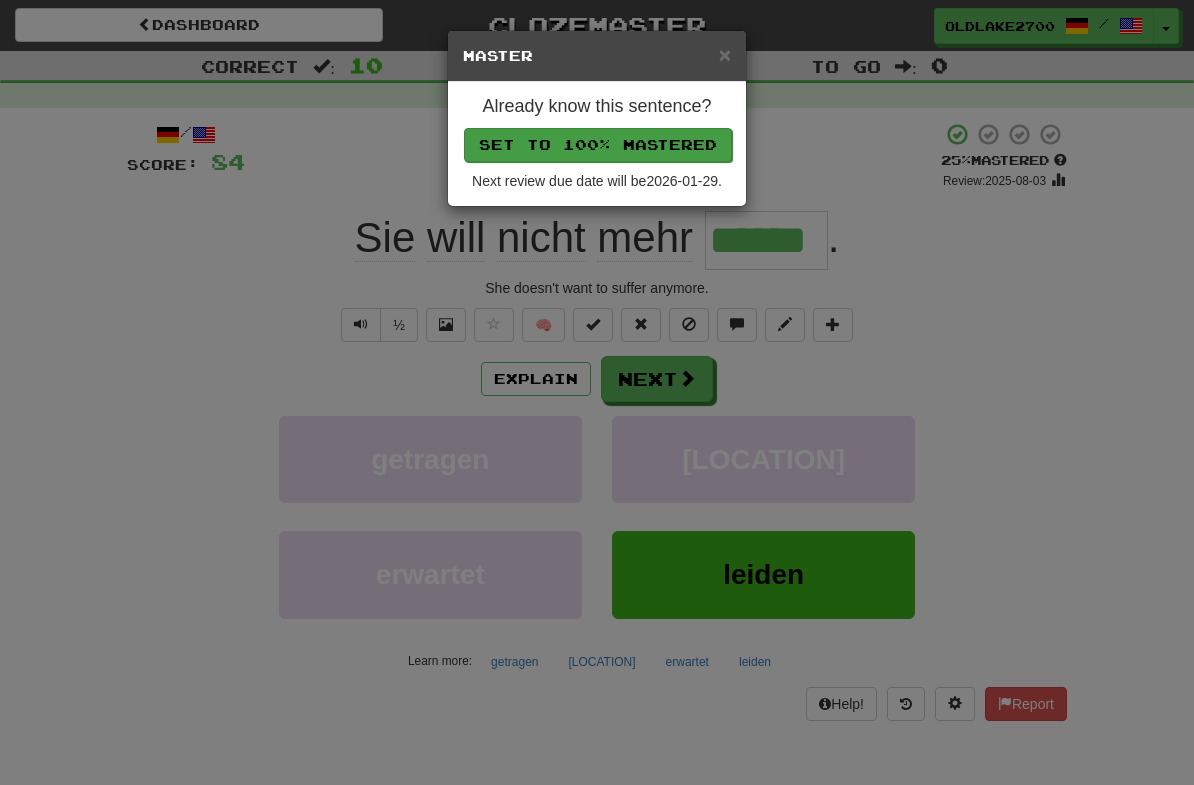 click on "Set to 100% Mastered" at bounding box center (598, 145) 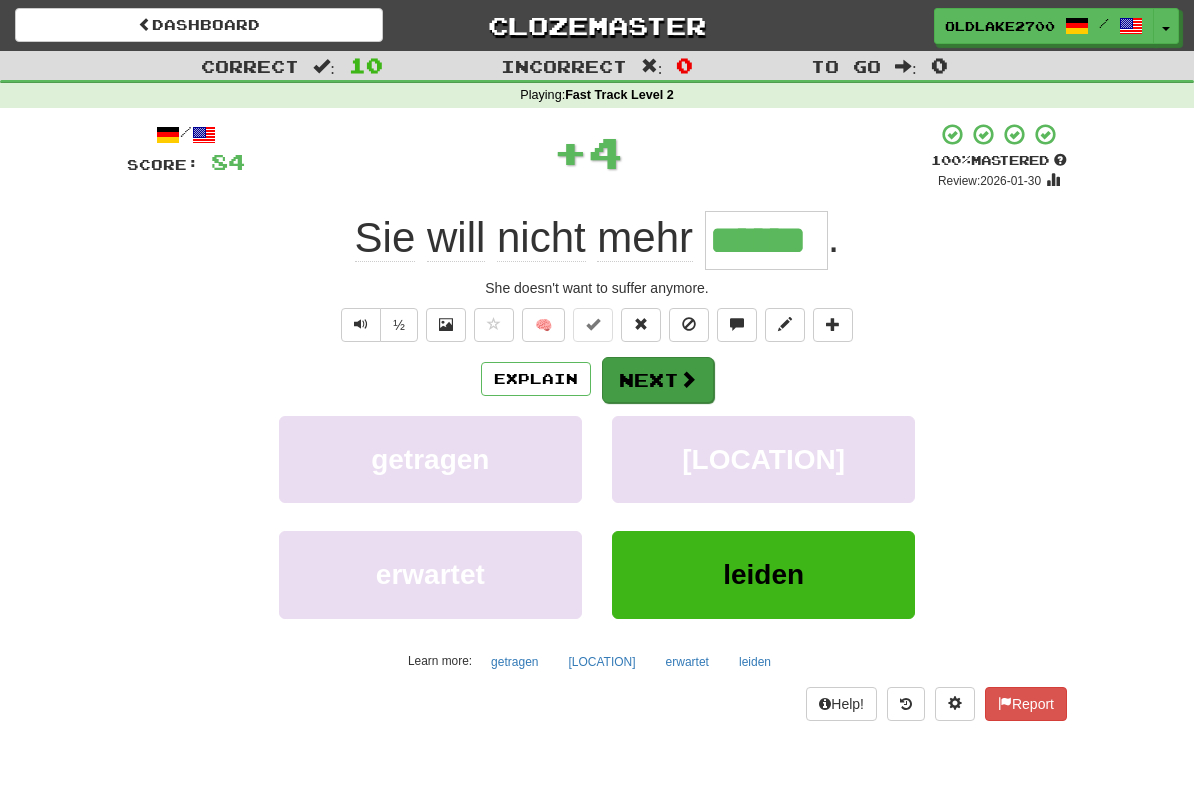 click on "Next" at bounding box center [658, 380] 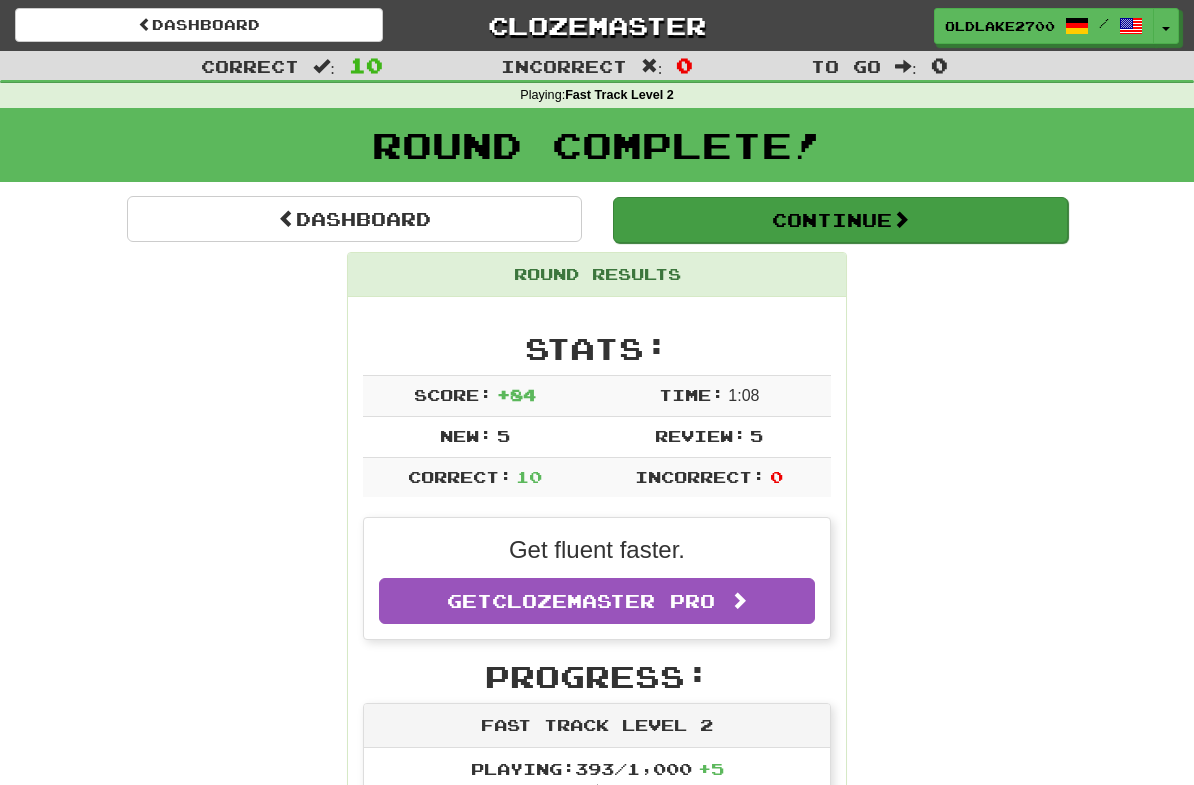 click on "Continue" at bounding box center (840, 220) 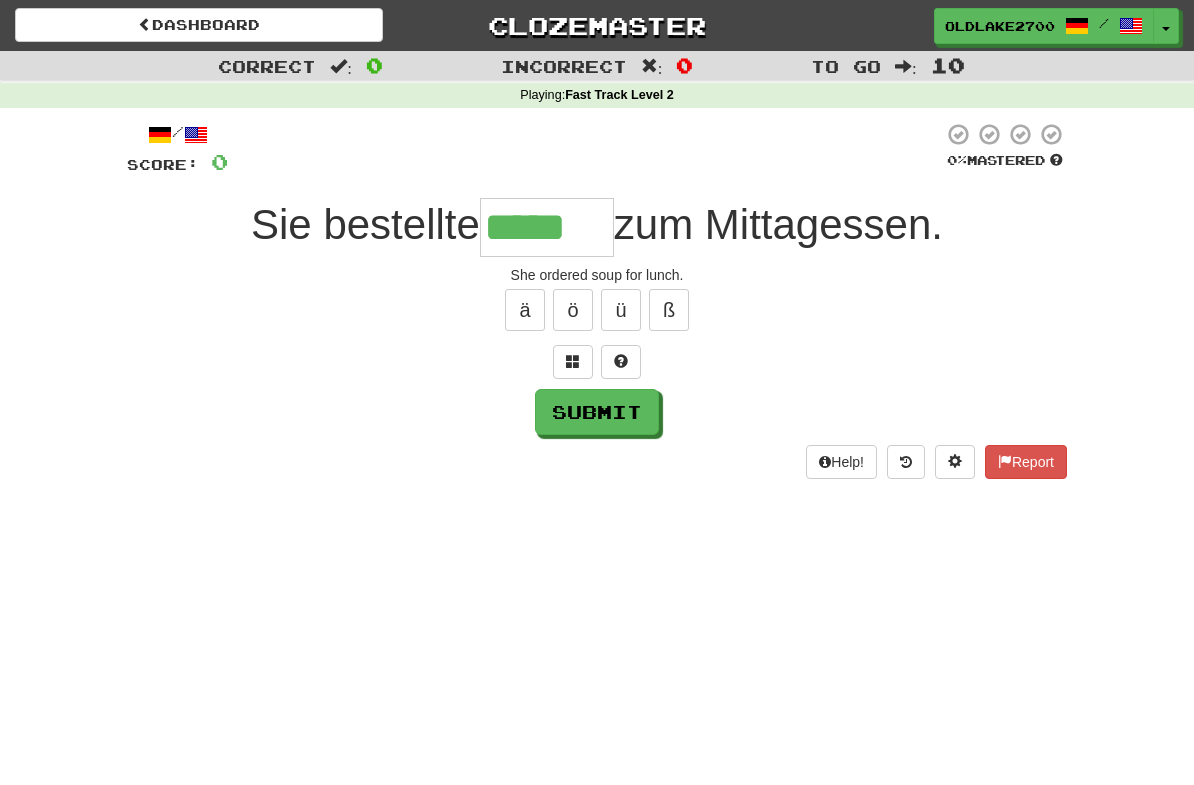 type on "*****" 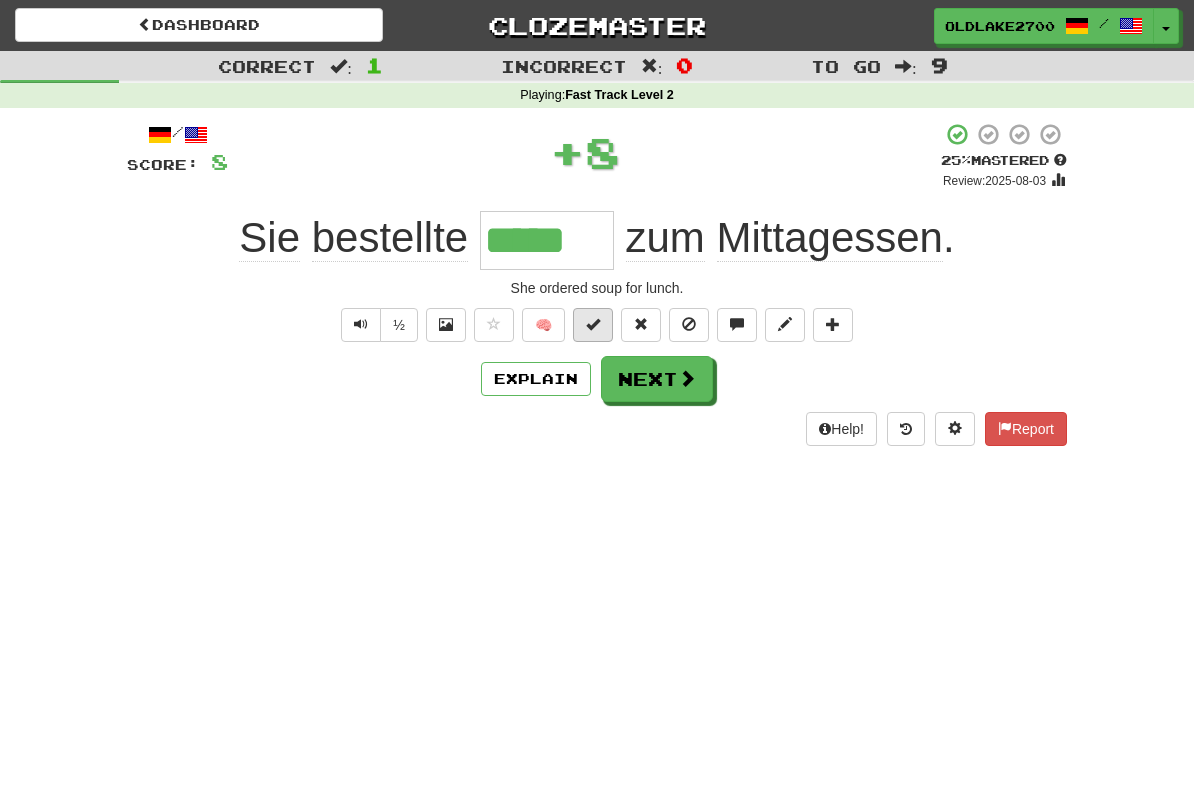 click at bounding box center [593, 325] 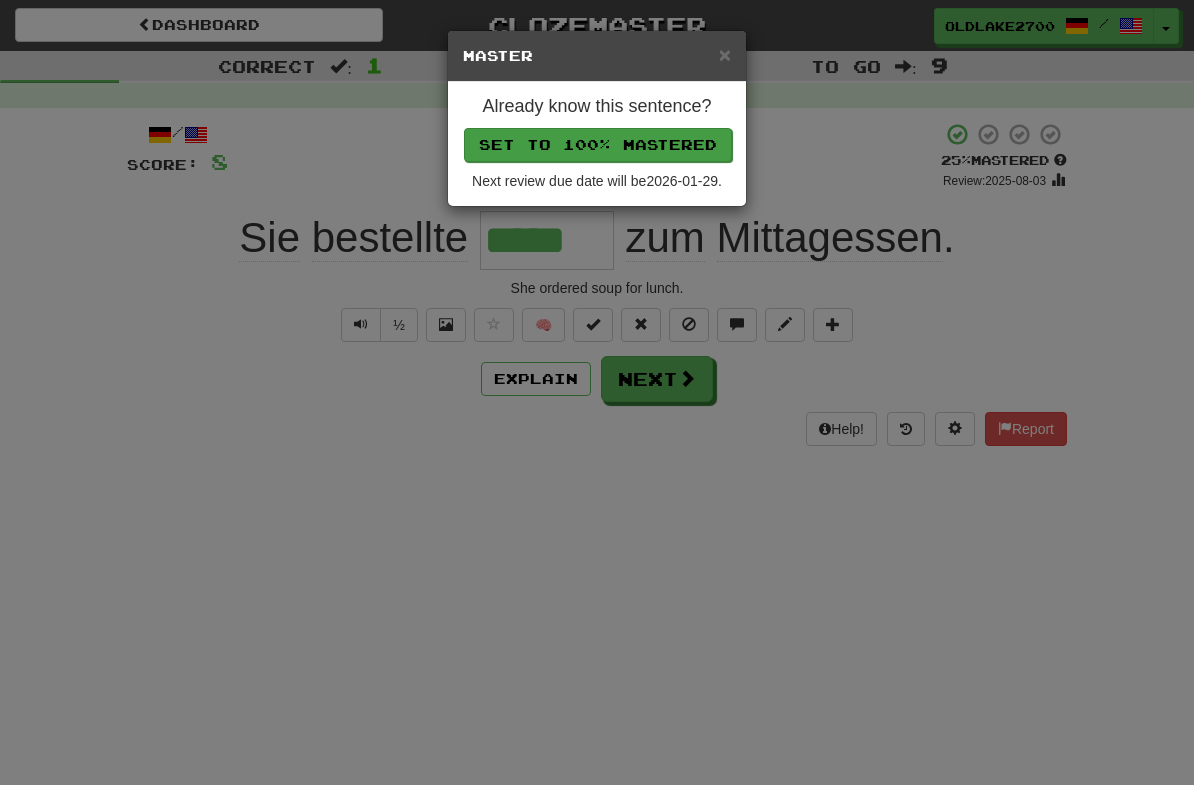 click on "Set to 100% Mastered" at bounding box center [598, 145] 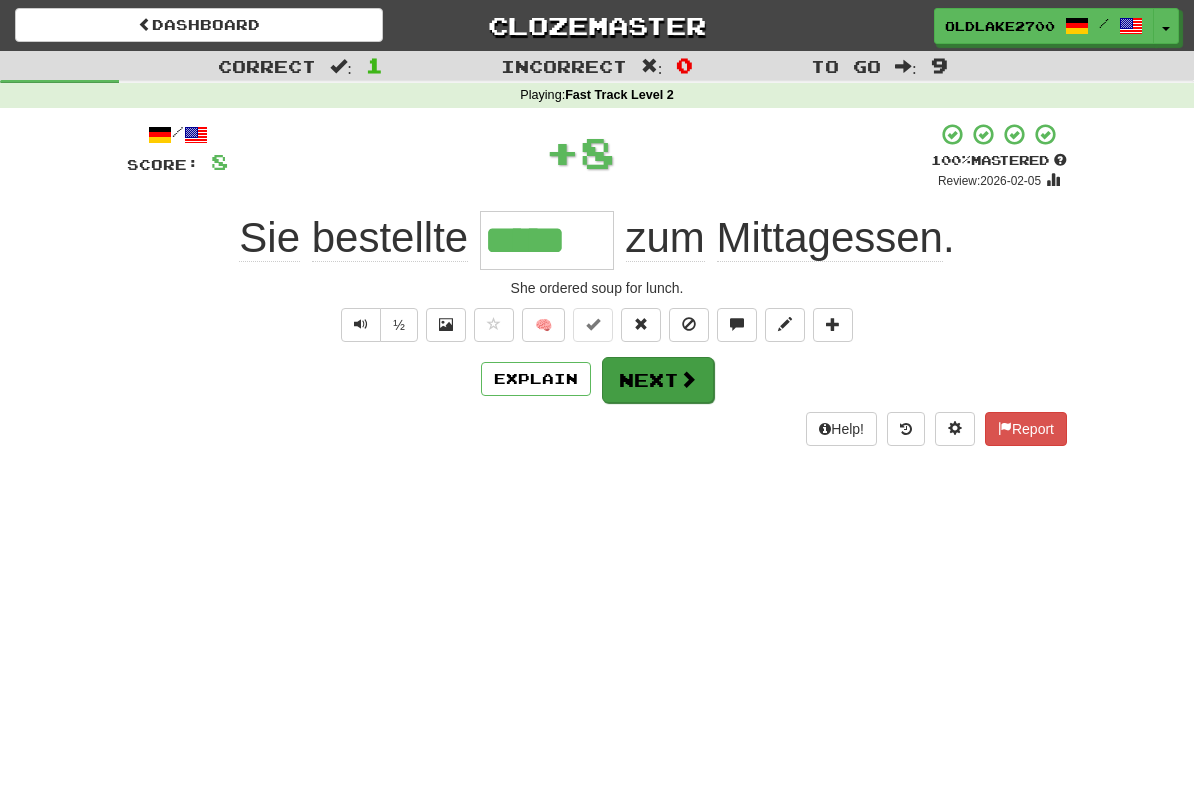 click on "Next" at bounding box center (658, 380) 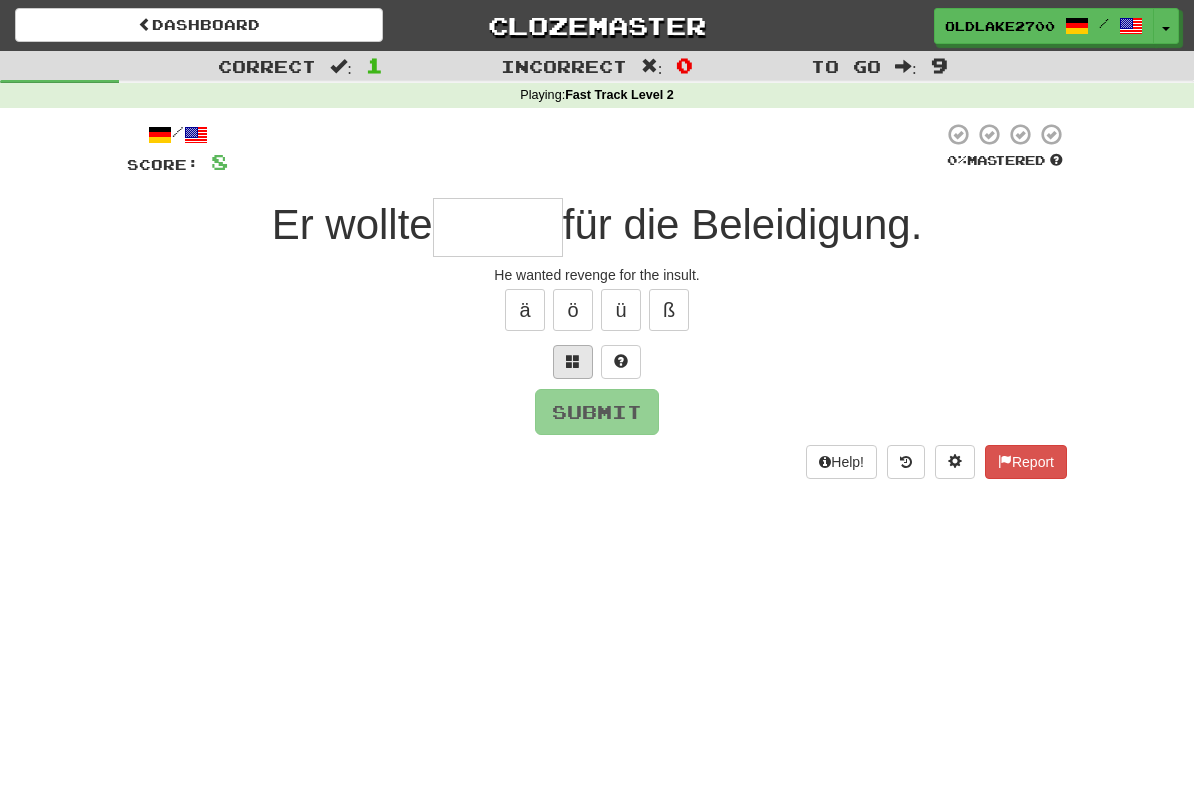click at bounding box center [573, 362] 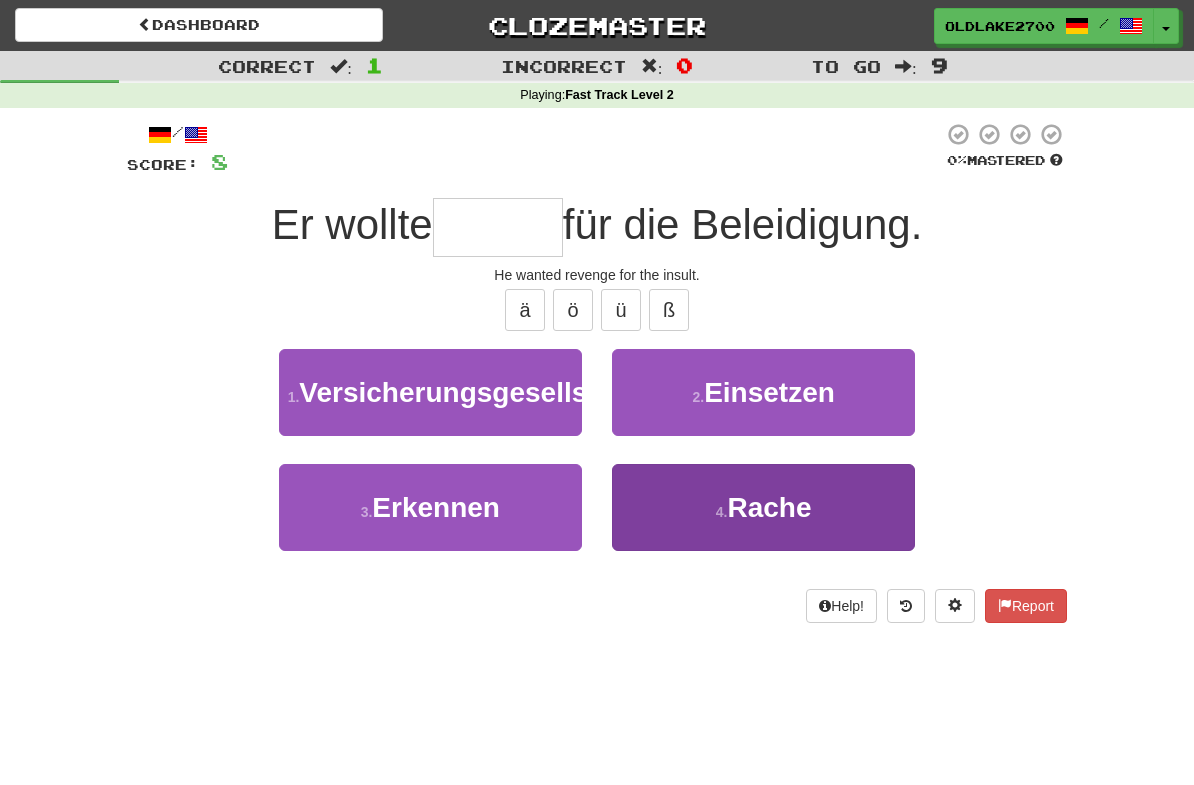 click on "4 .  Rache" at bounding box center (763, 507) 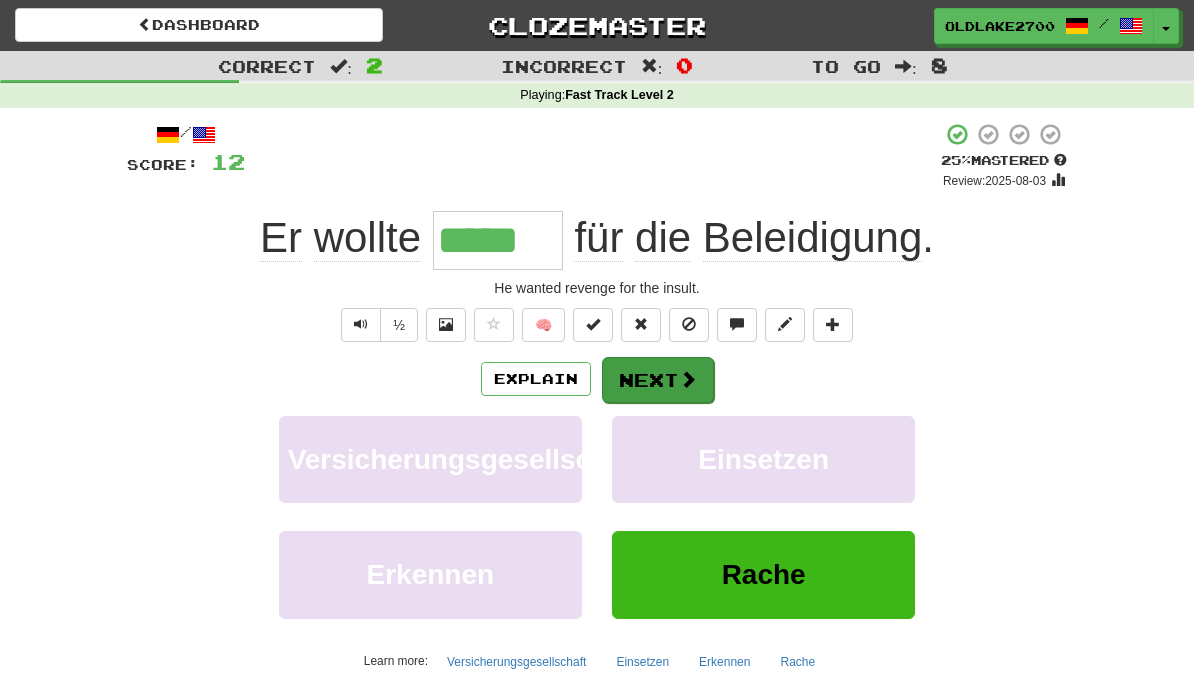 click on "Next" at bounding box center (658, 380) 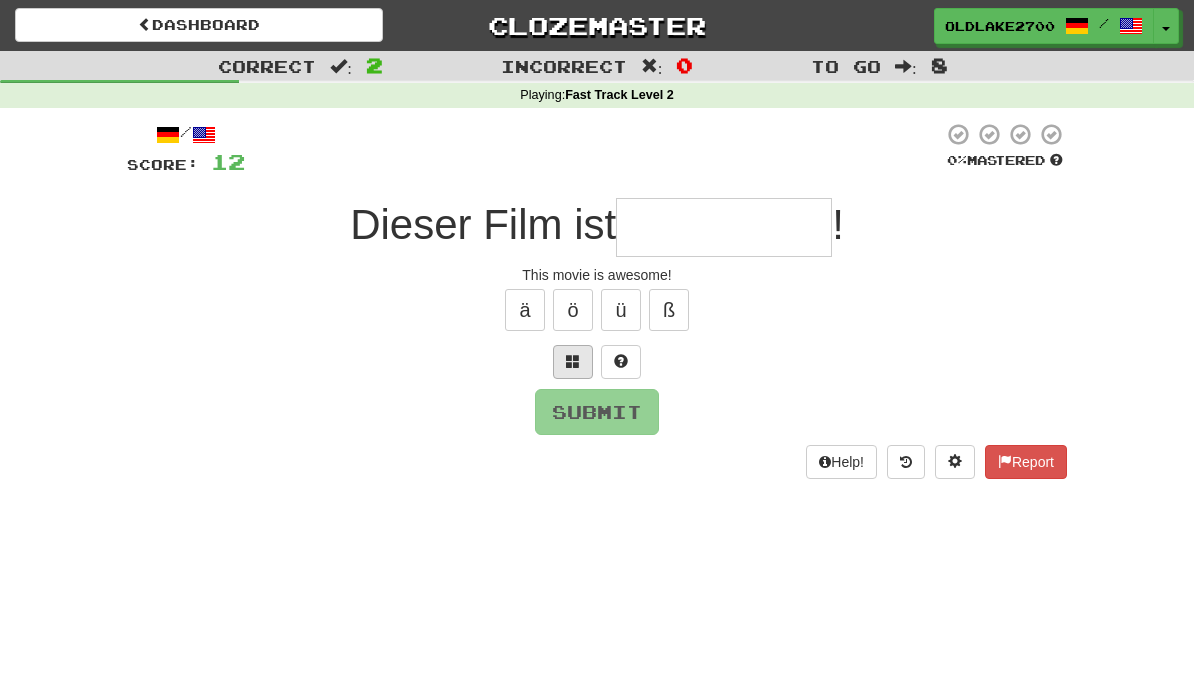 click at bounding box center [573, 361] 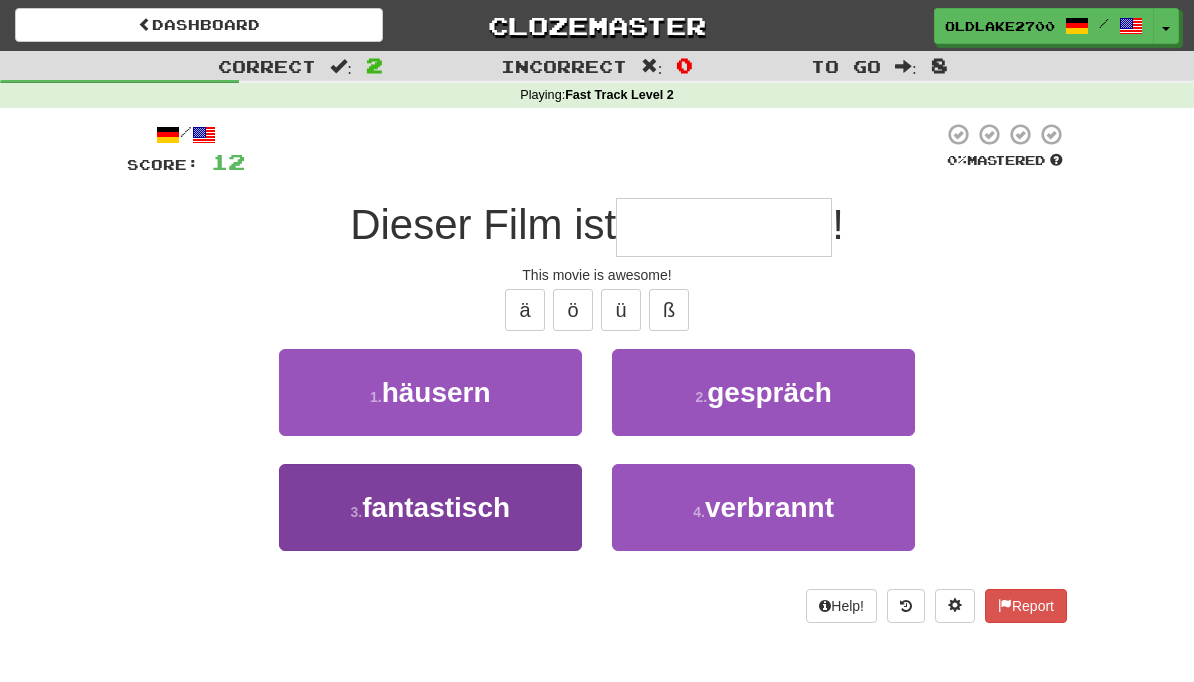 click on "fantastisch" at bounding box center [436, 507] 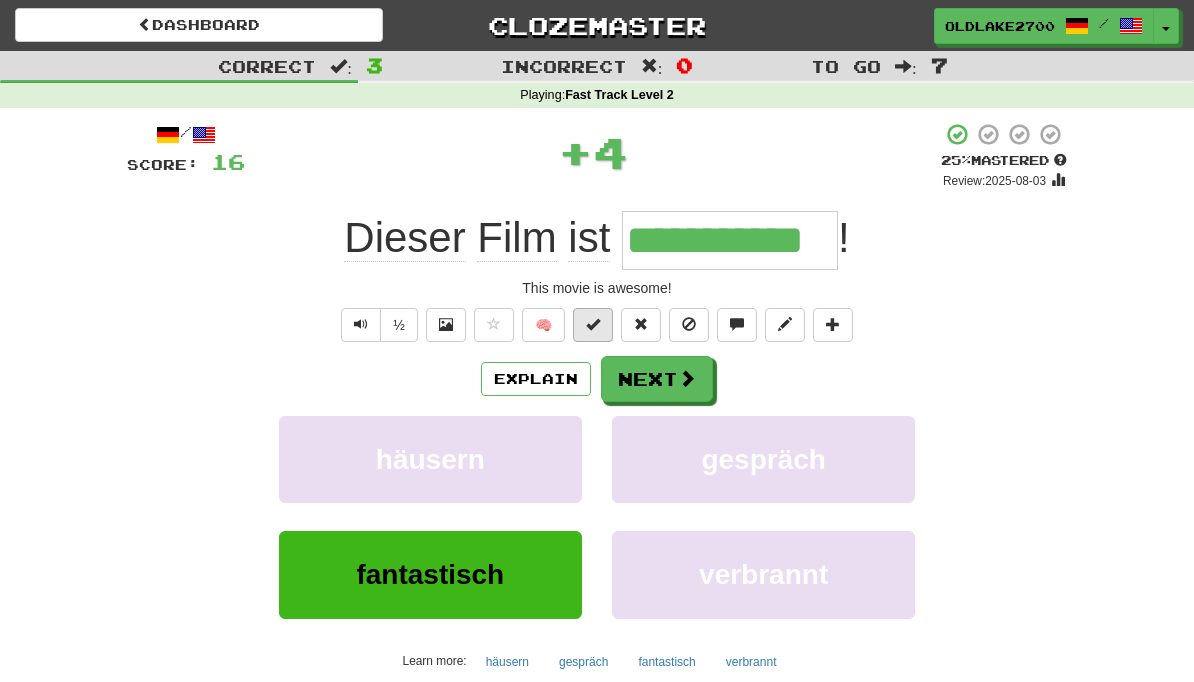 click at bounding box center [593, 324] 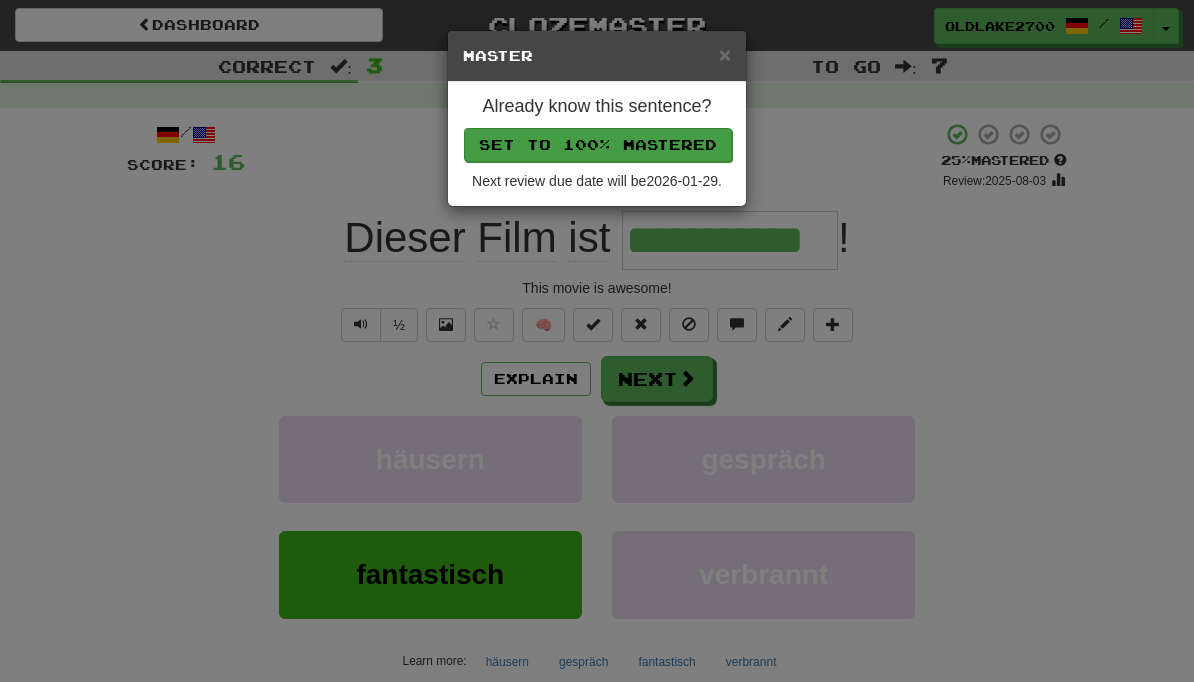 click on "Set to 100% Mastered" at bounding box center [598, 145] 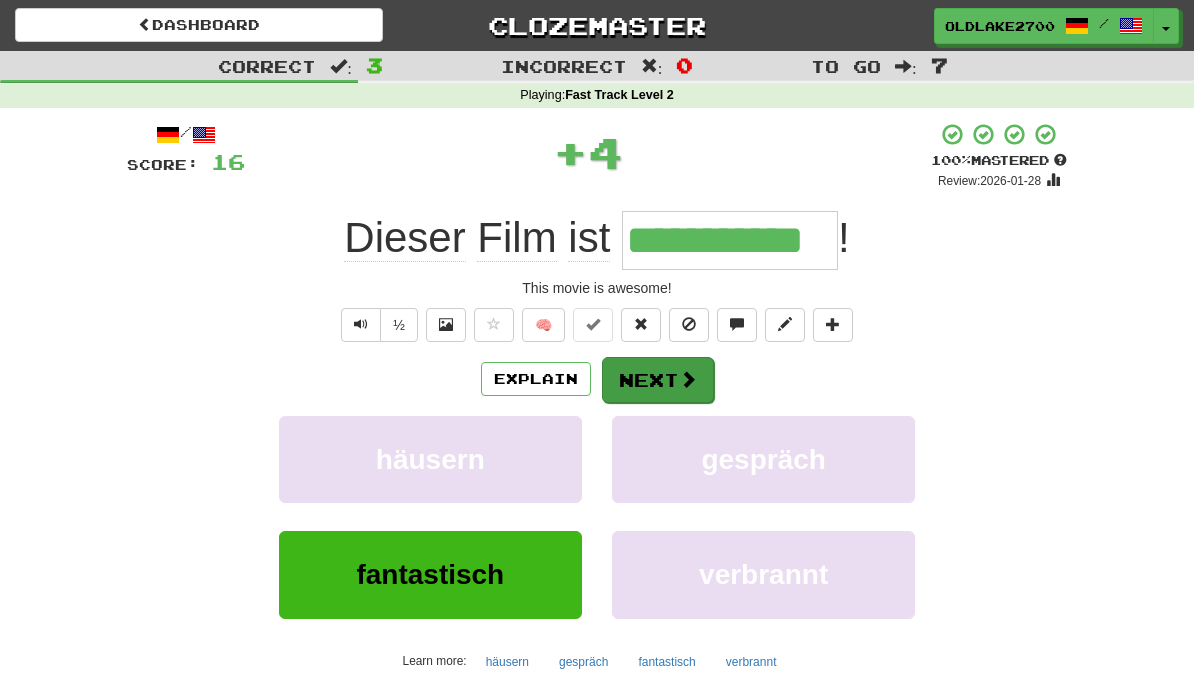 click on "Next" at bounding box center [658, 380] 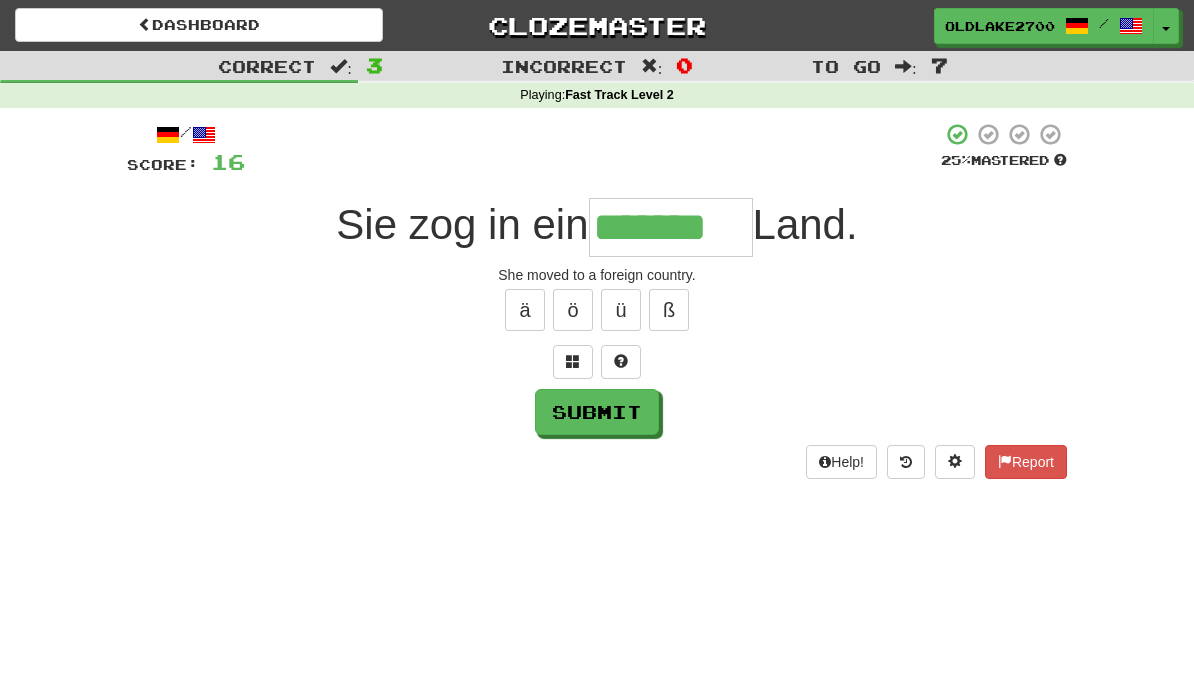 type on "*******" 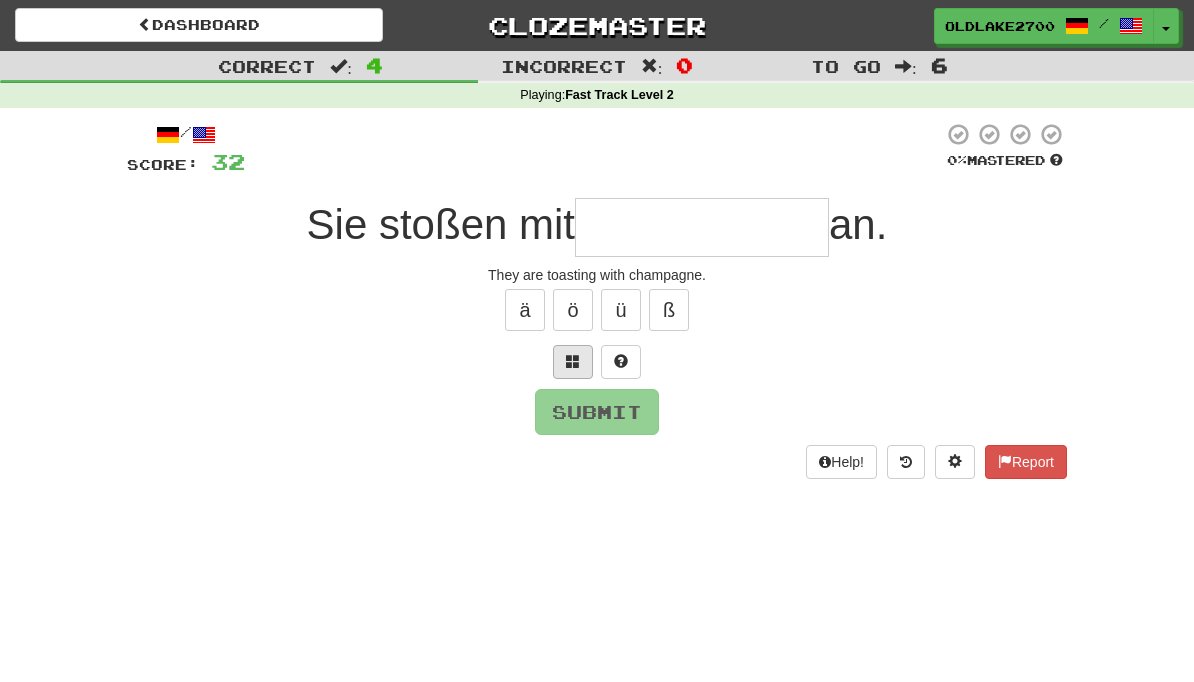 click at bounding box center (573, 362) 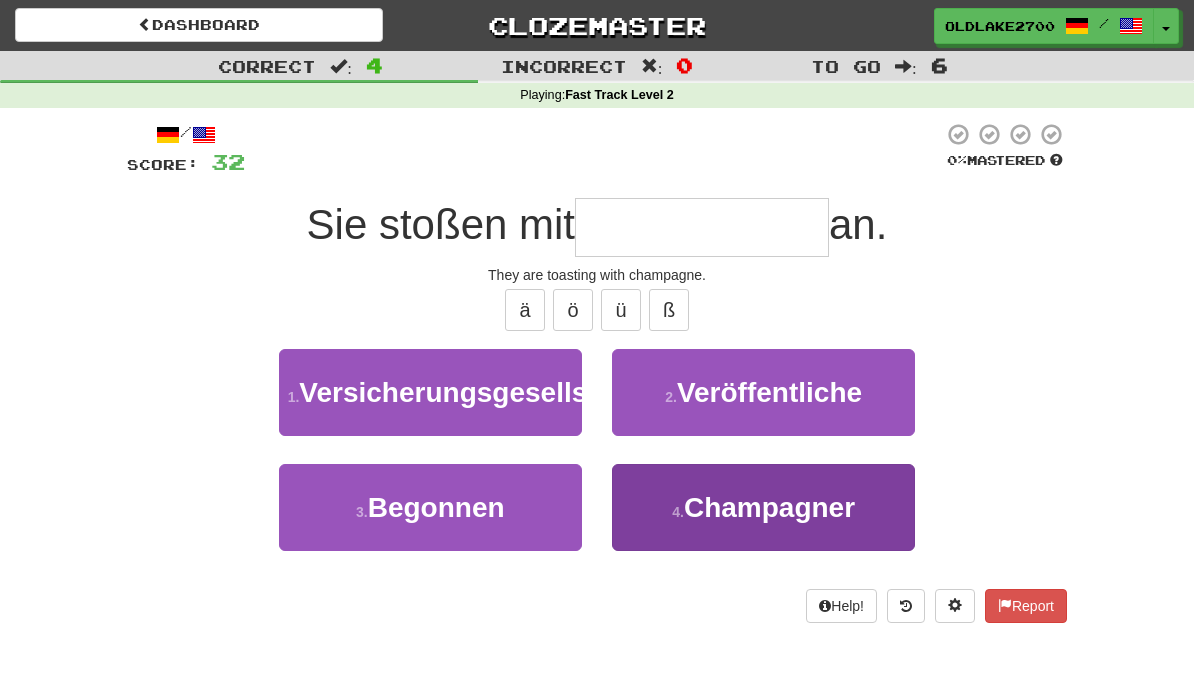 click on "4 .  Champagner" at bounding box center (763, 507) 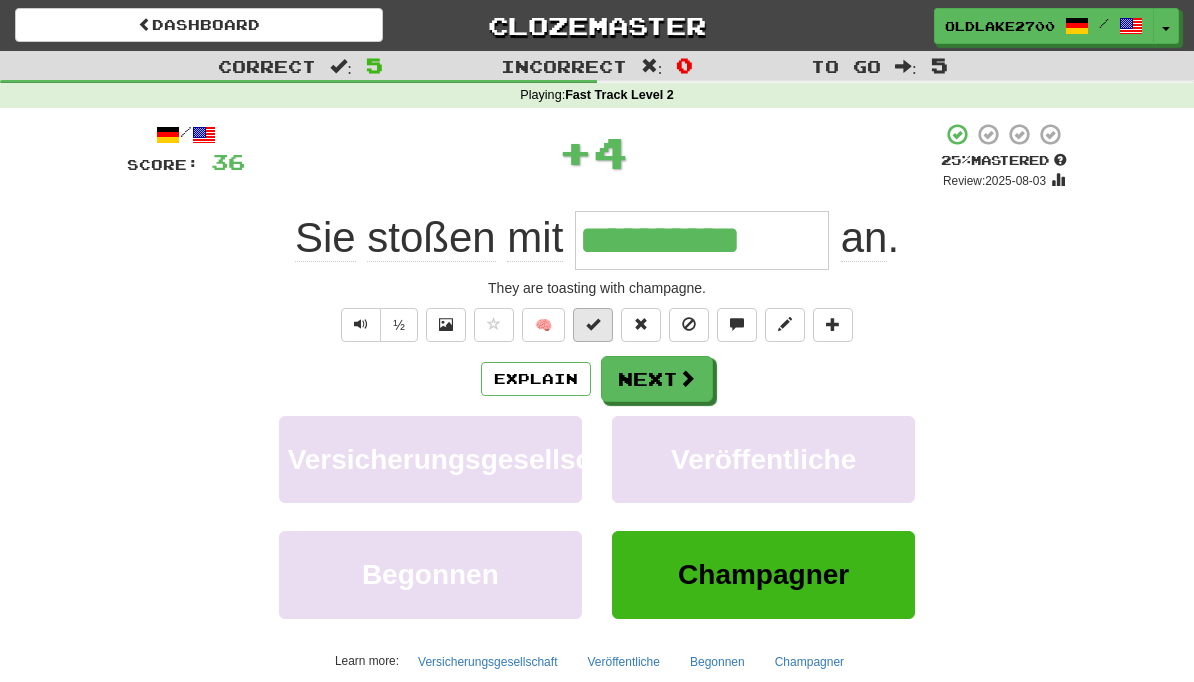 click at bounding box center [593, 325] 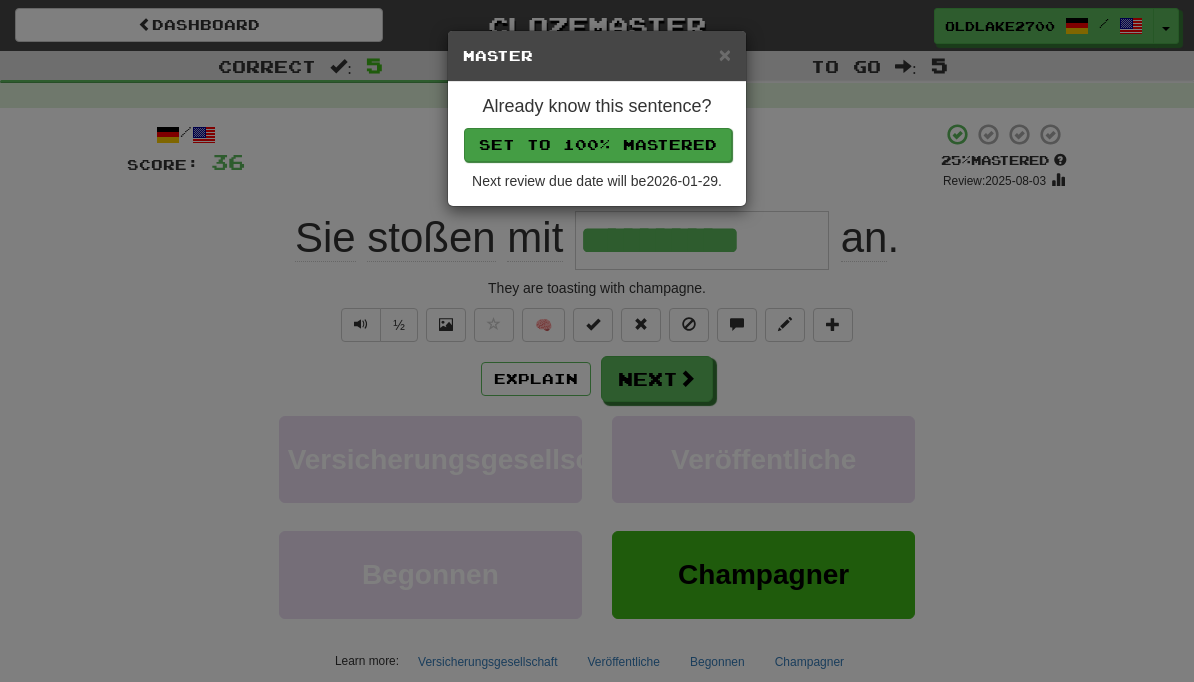 click on "Set to 100% Mastered" at bounding box center (598, 145) 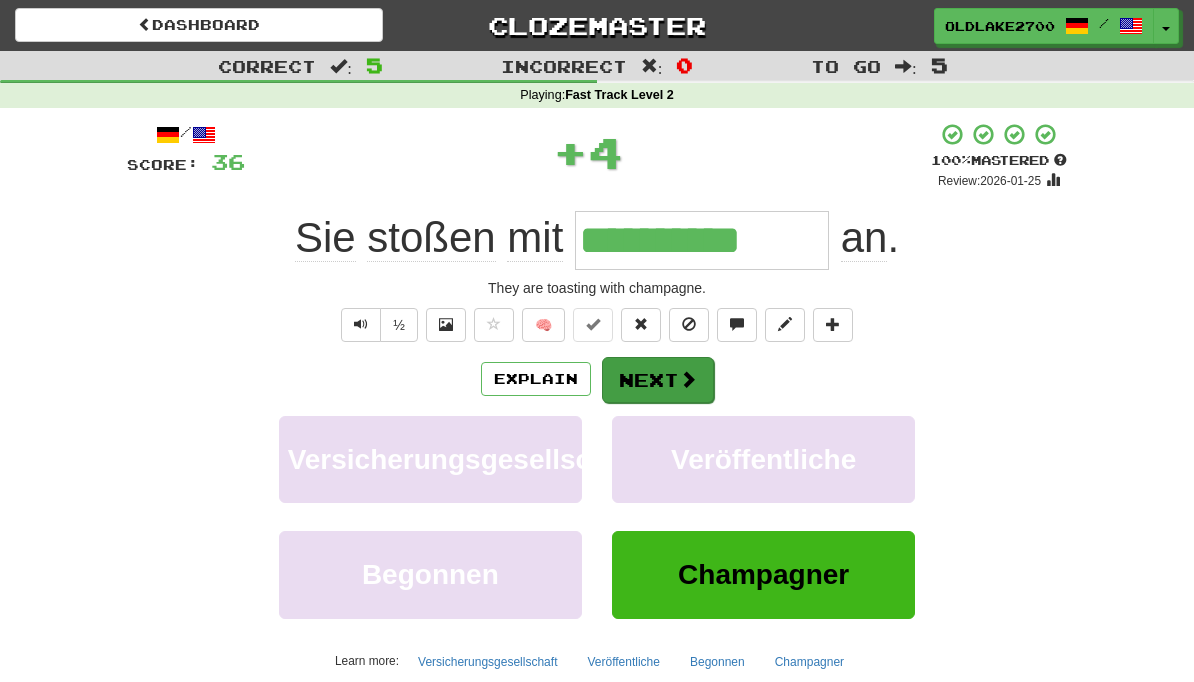 click on "Next" at bounding box center [658, 380] 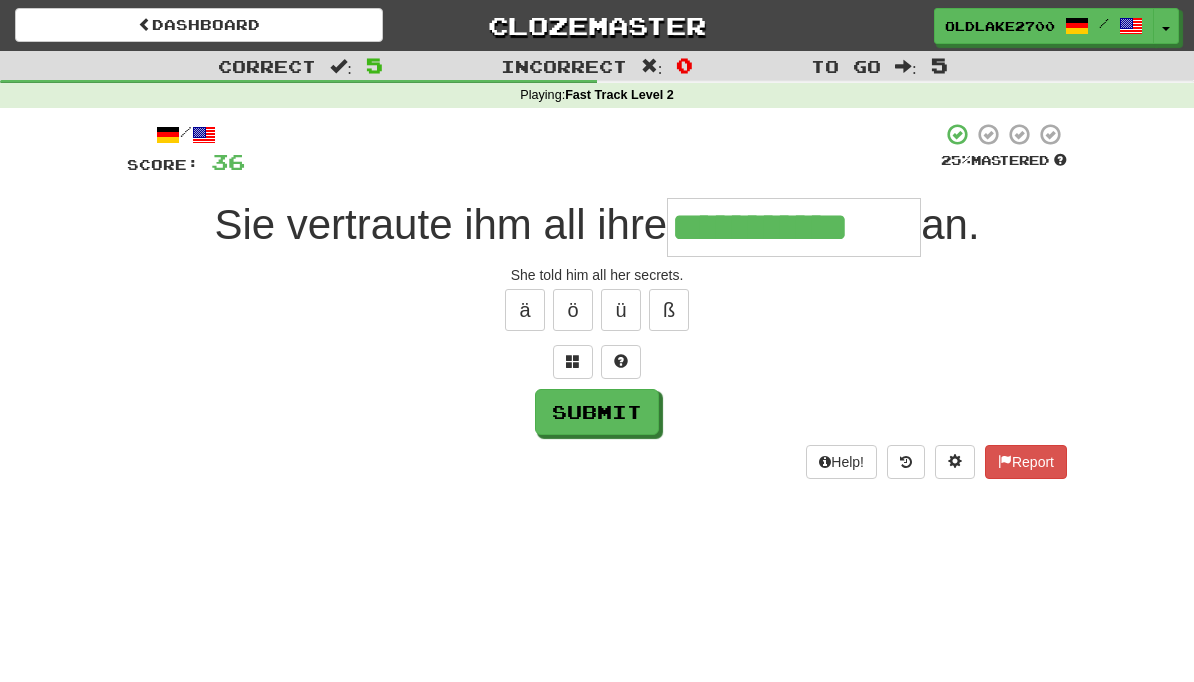 type on "**********" 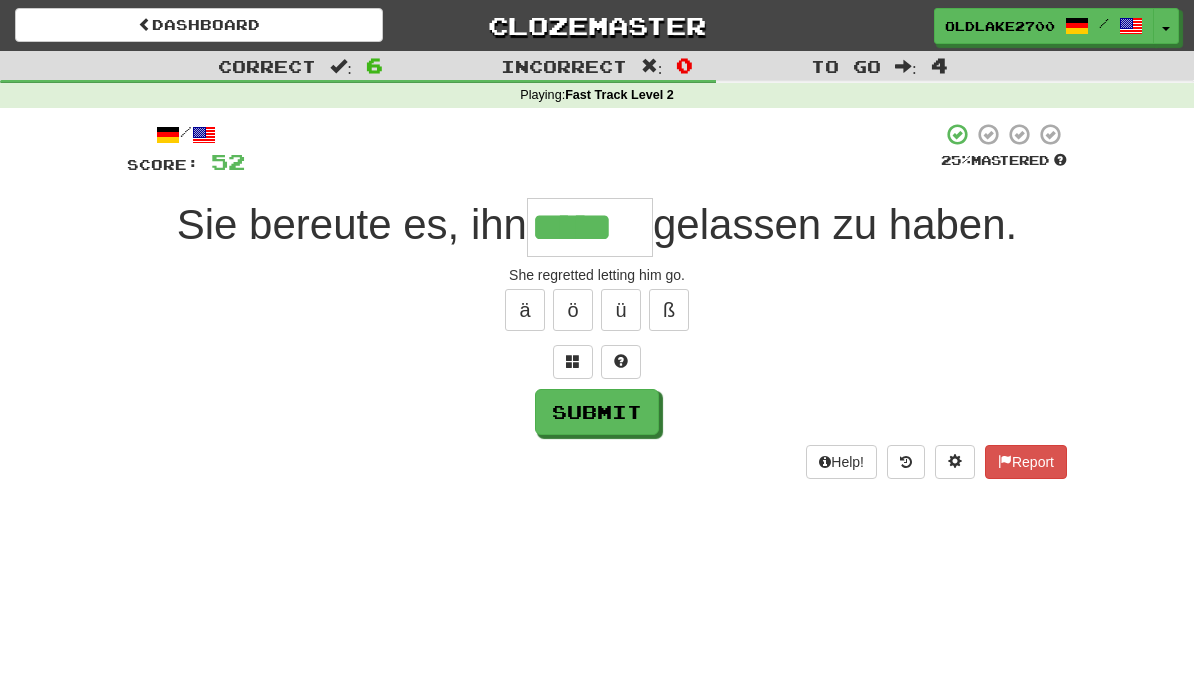 type on "*****" 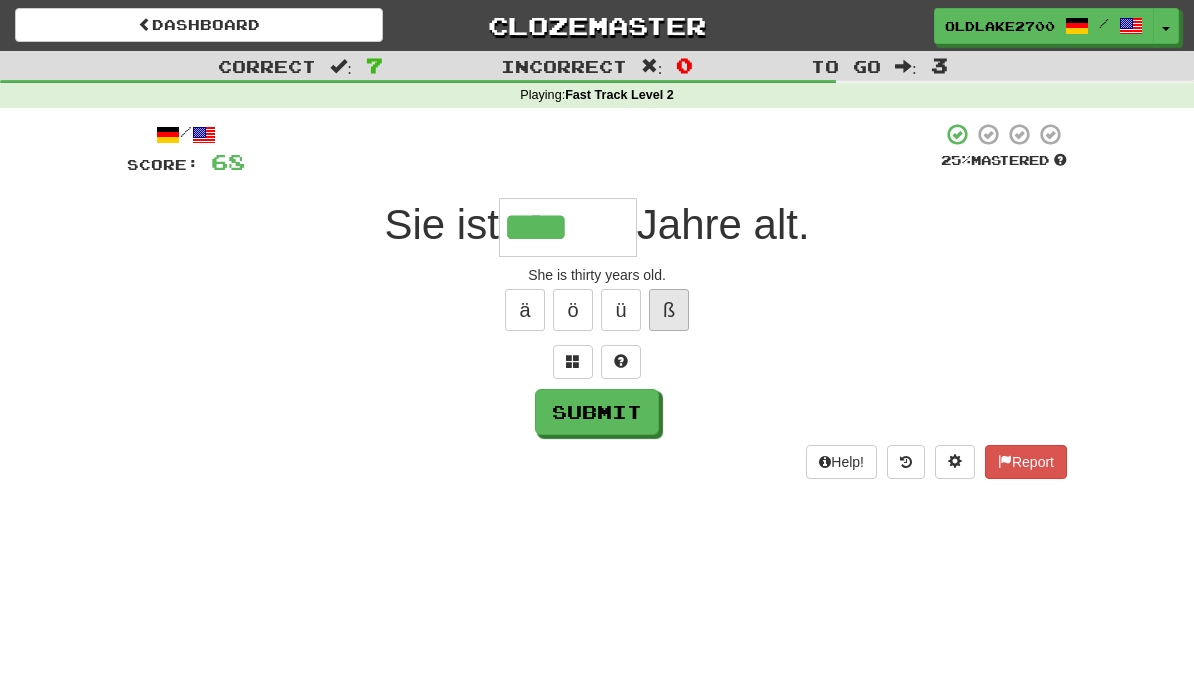 click on "ß" at bounding box center (669, 310) 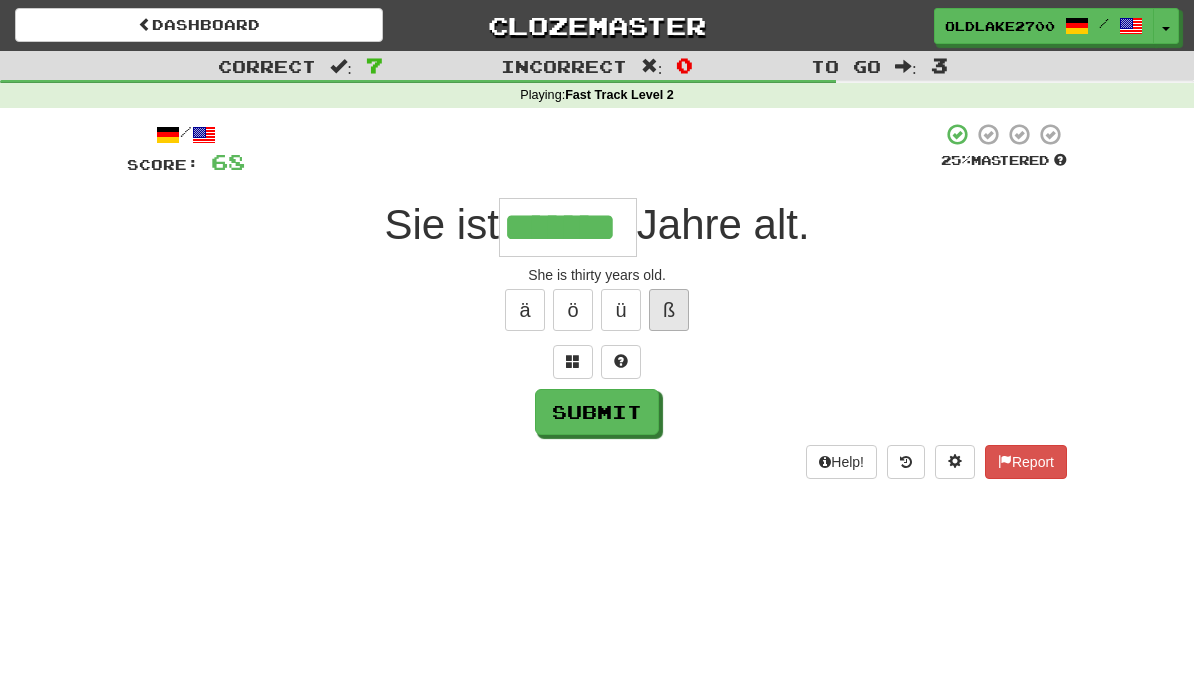type on "*******" 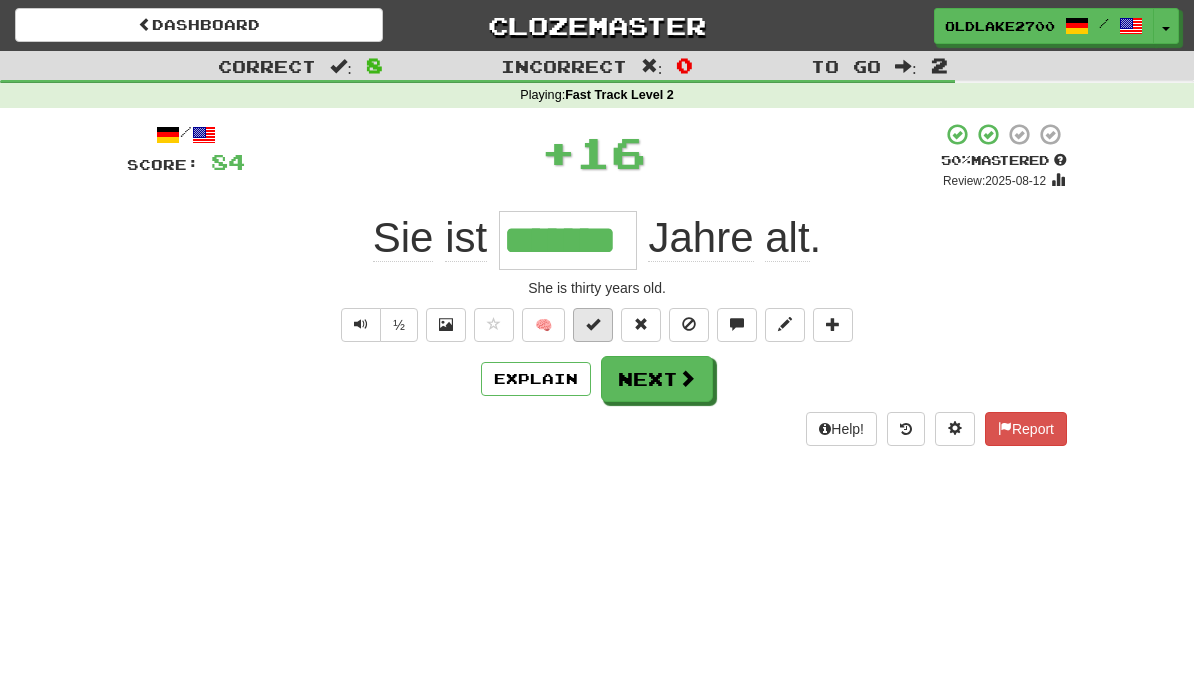 click at bounding box center [593, 324] 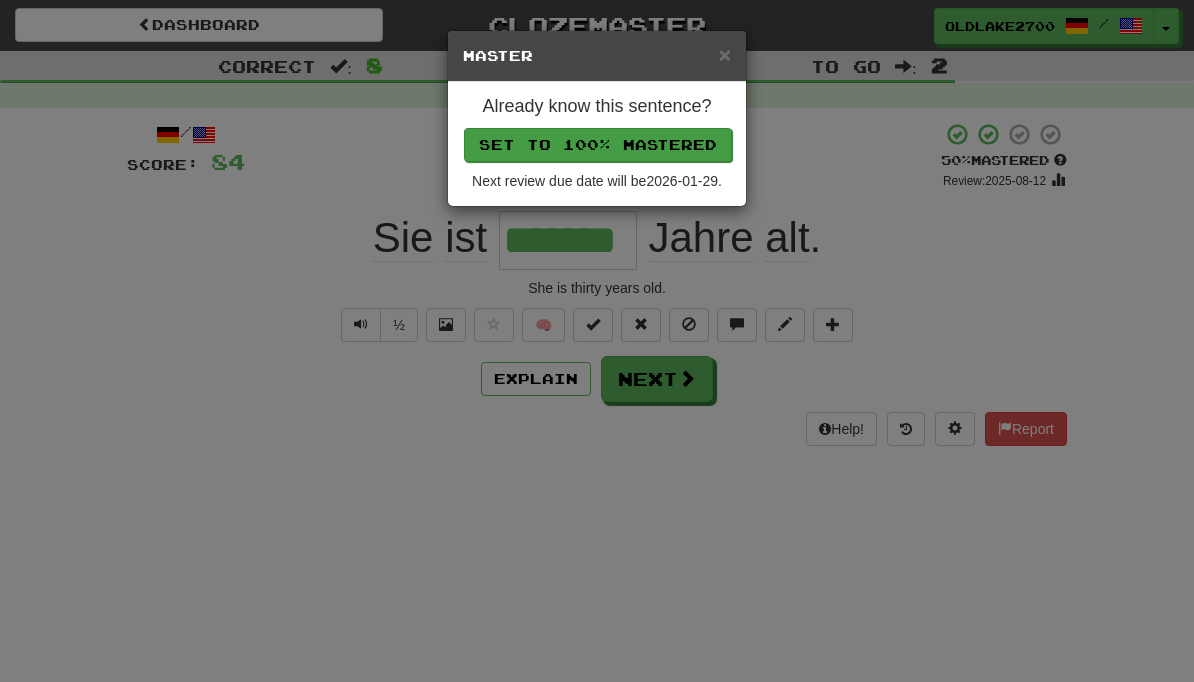 click on "Set to 100% Mastered" at bounding box center [598, 145] 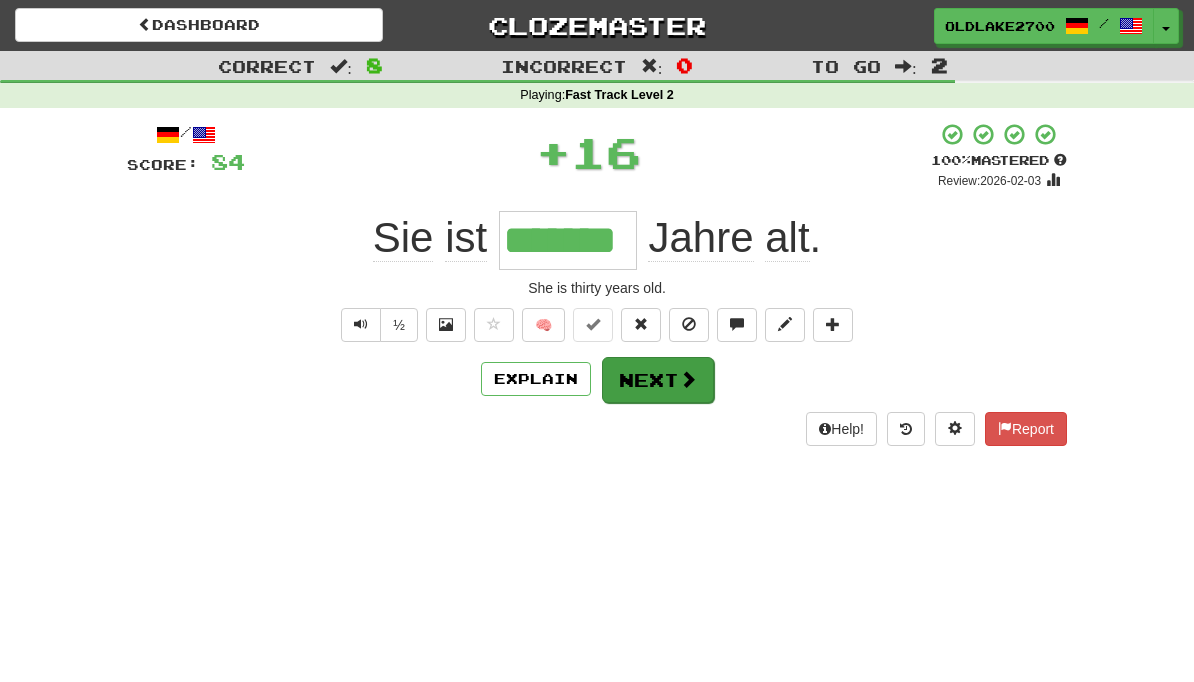 click on "Next" at bounding box center (658, 380) 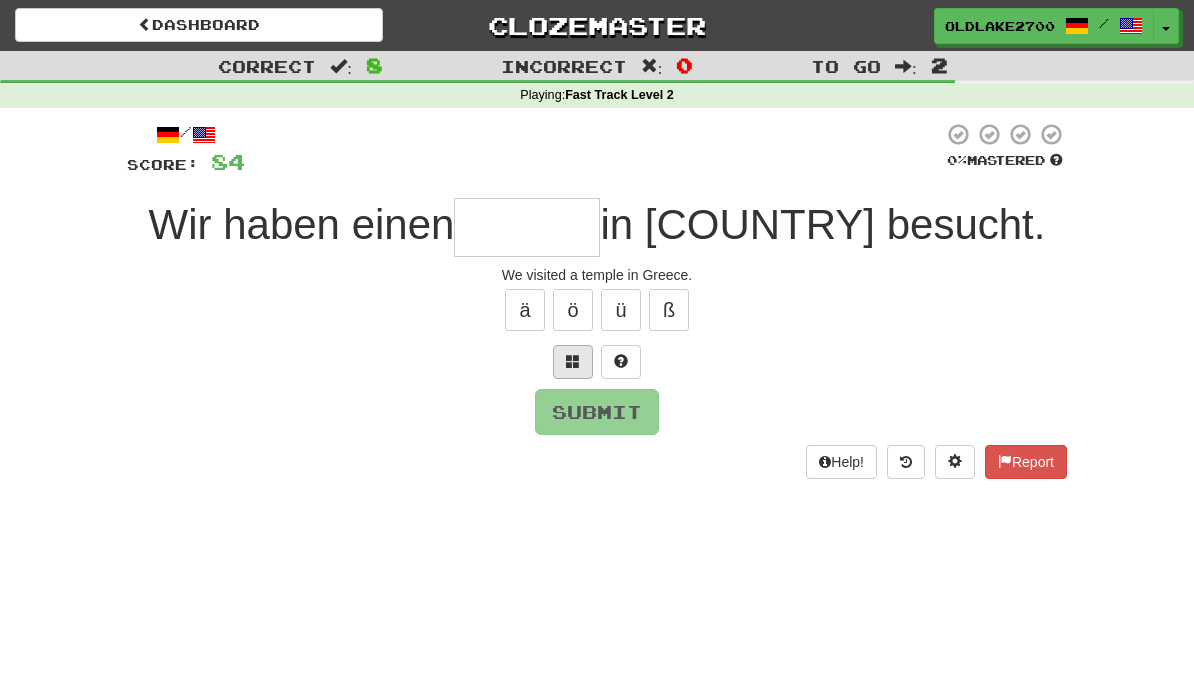 click at bounding box center [573, 362] 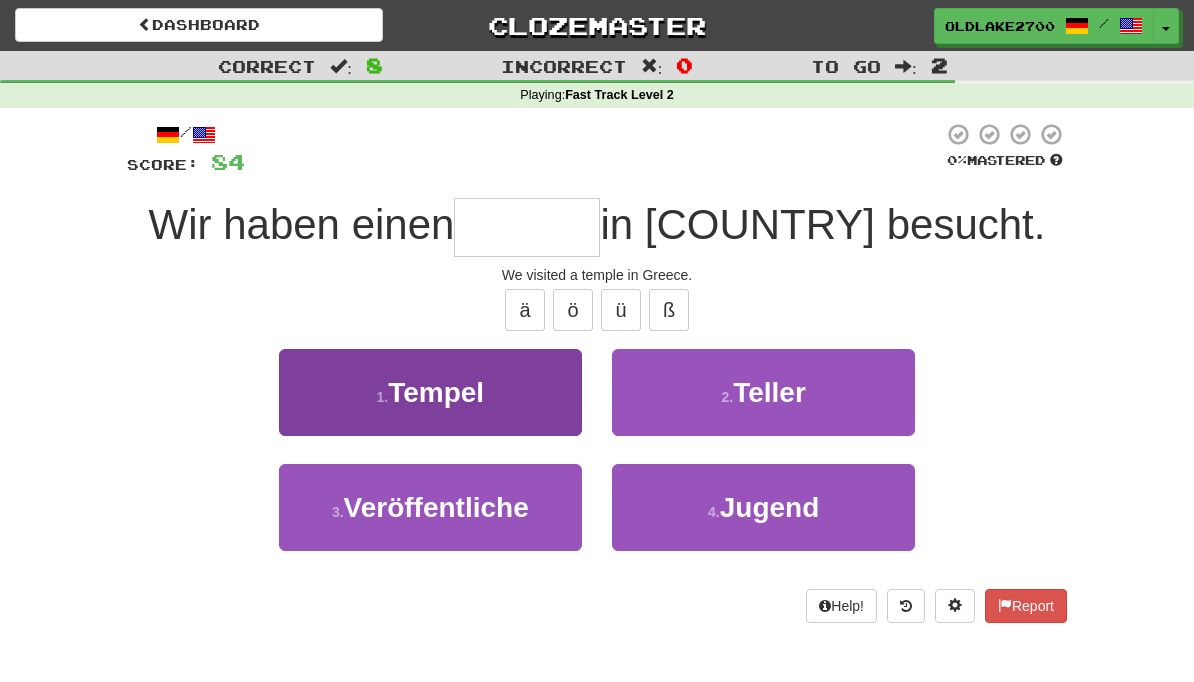 click on "1 .  Tempel" at bounding box center (430, 392) 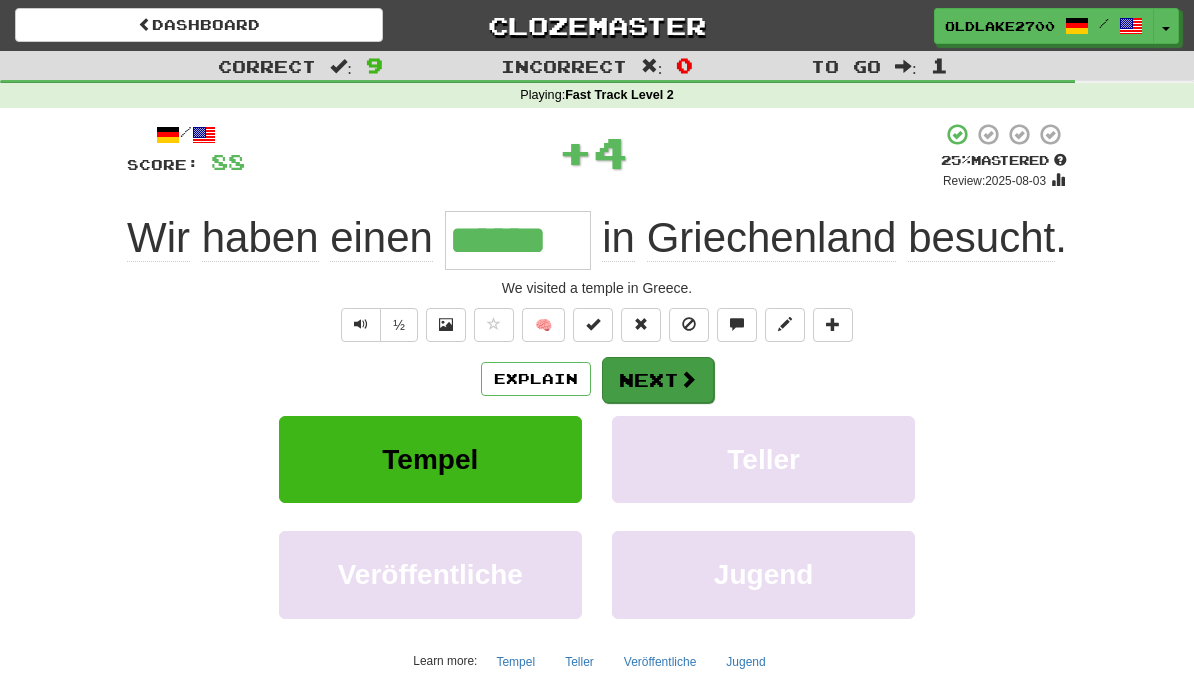click on "Next" at bounding box center (658, 380) 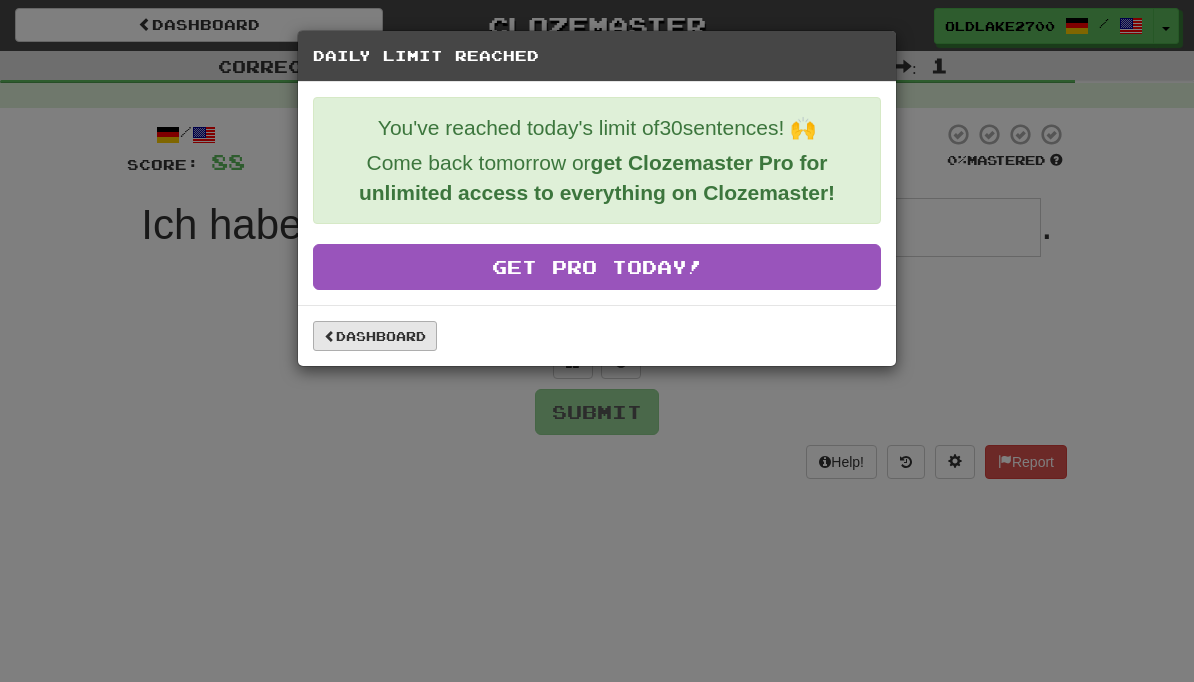 click on "Dashboard" at bounding box center (375, 336) 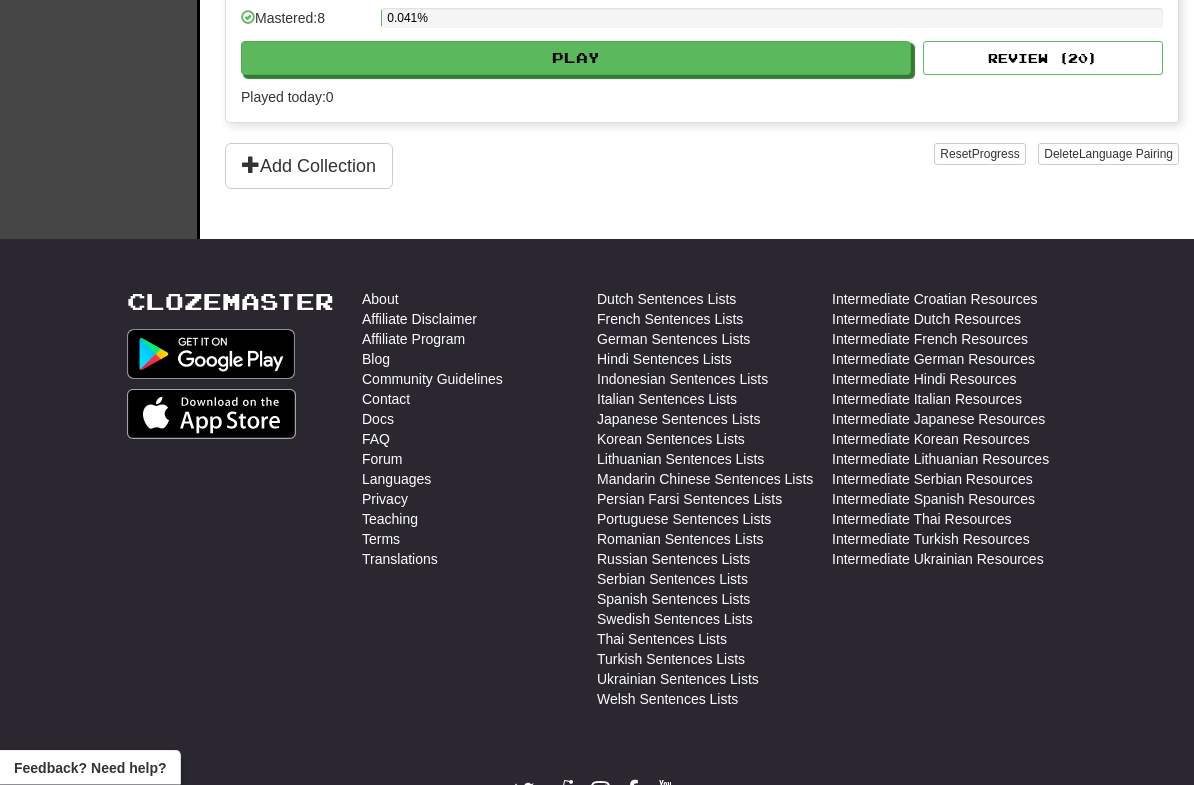 scroll, scrollTop: 1669, scrollLeft: 0, axis: vertical 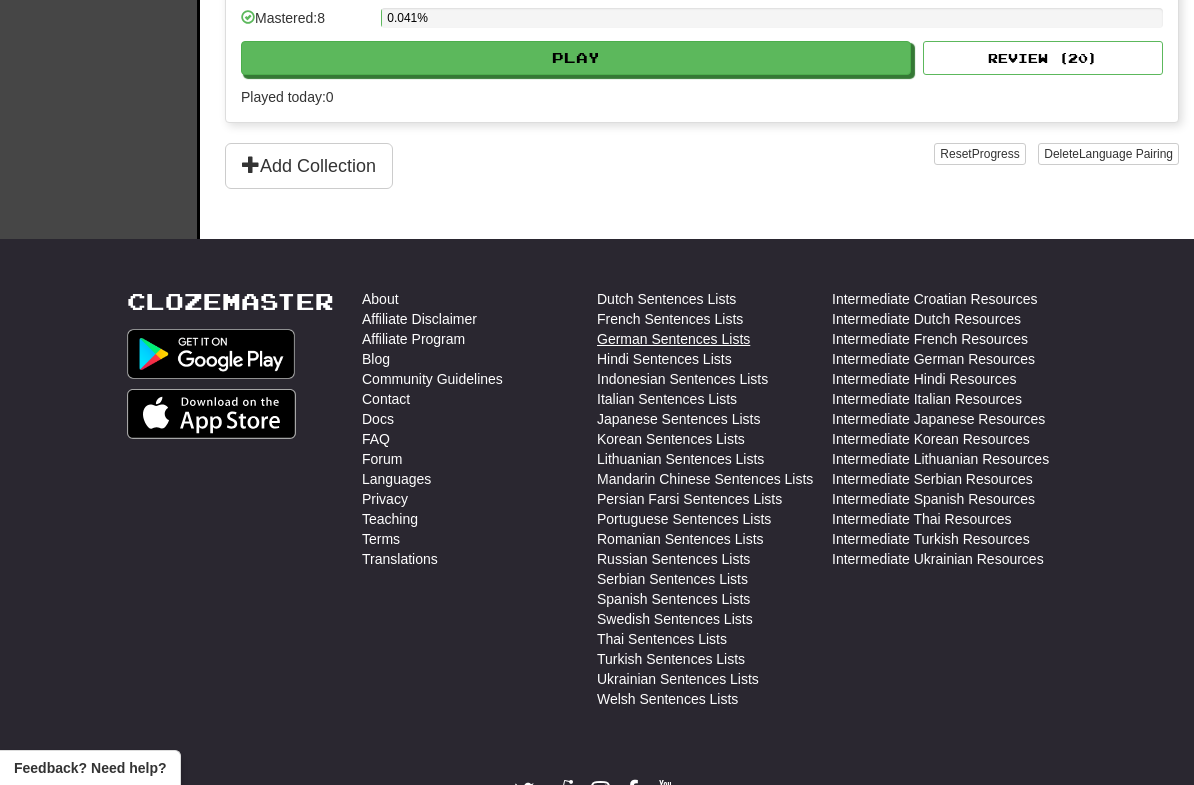 click on "German Sentences Lists" at bounding box center [673, 339] 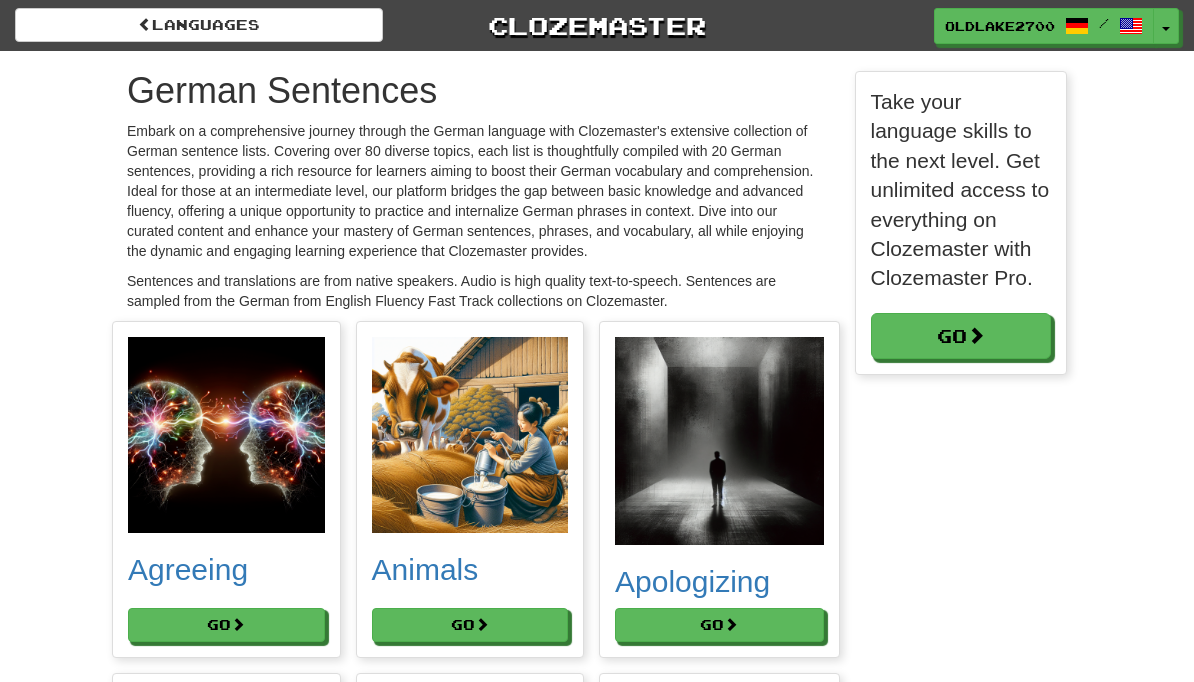 scroll, scrollTop: 0, scrollLeft: 0, axis: both 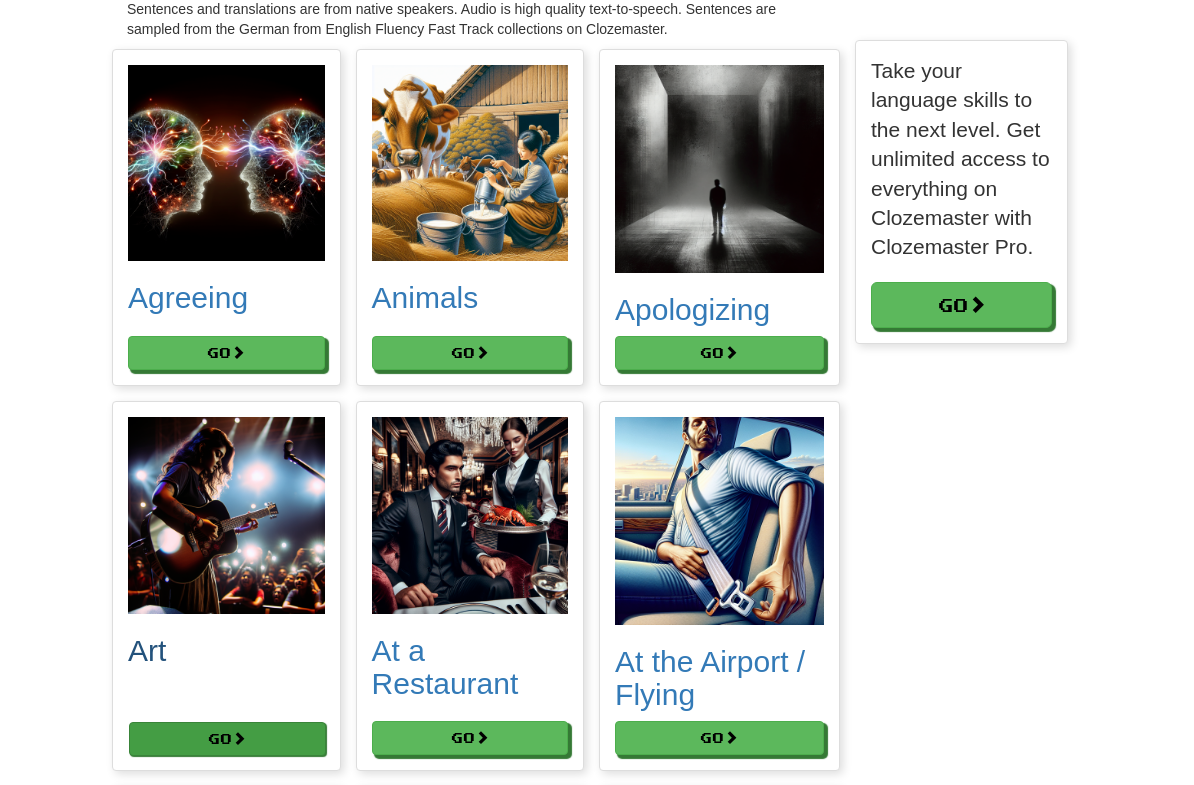 click on "Go" at bounding box center (227, 739) 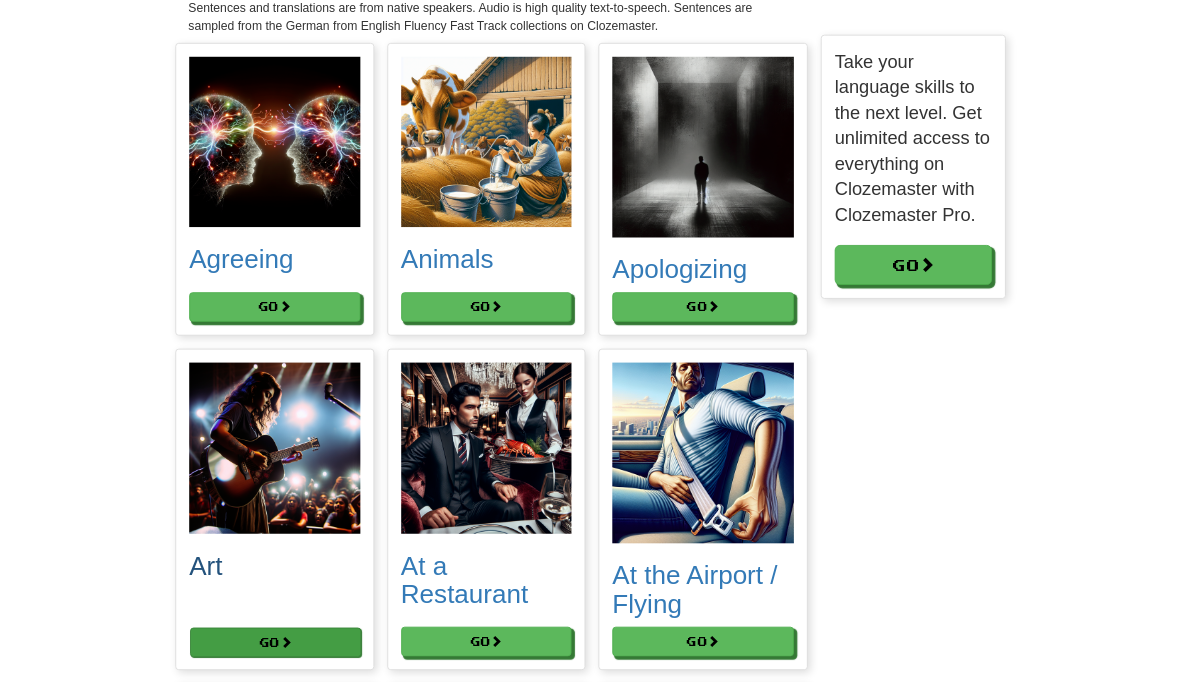 scroll, scrollTop: 0, scrollLeft: 0, axis: both 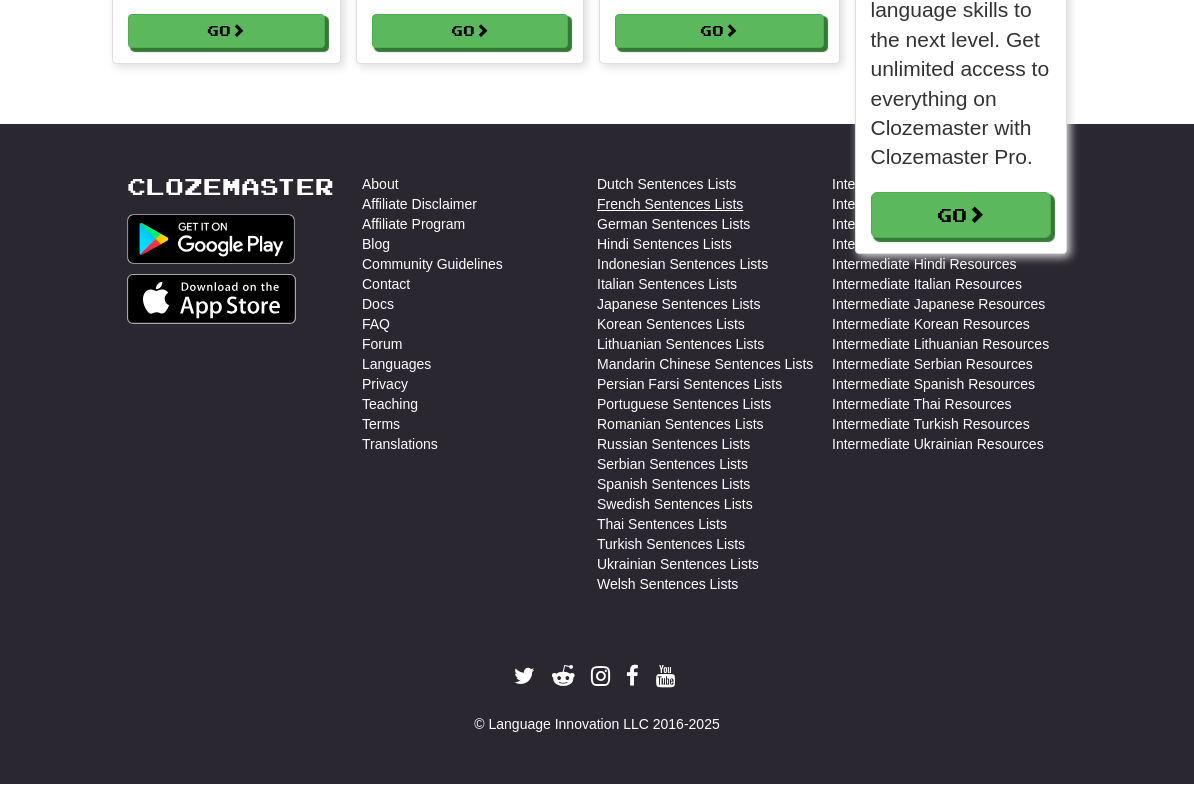 click on "French Sentences Lists" at bounding box center (670, 205) 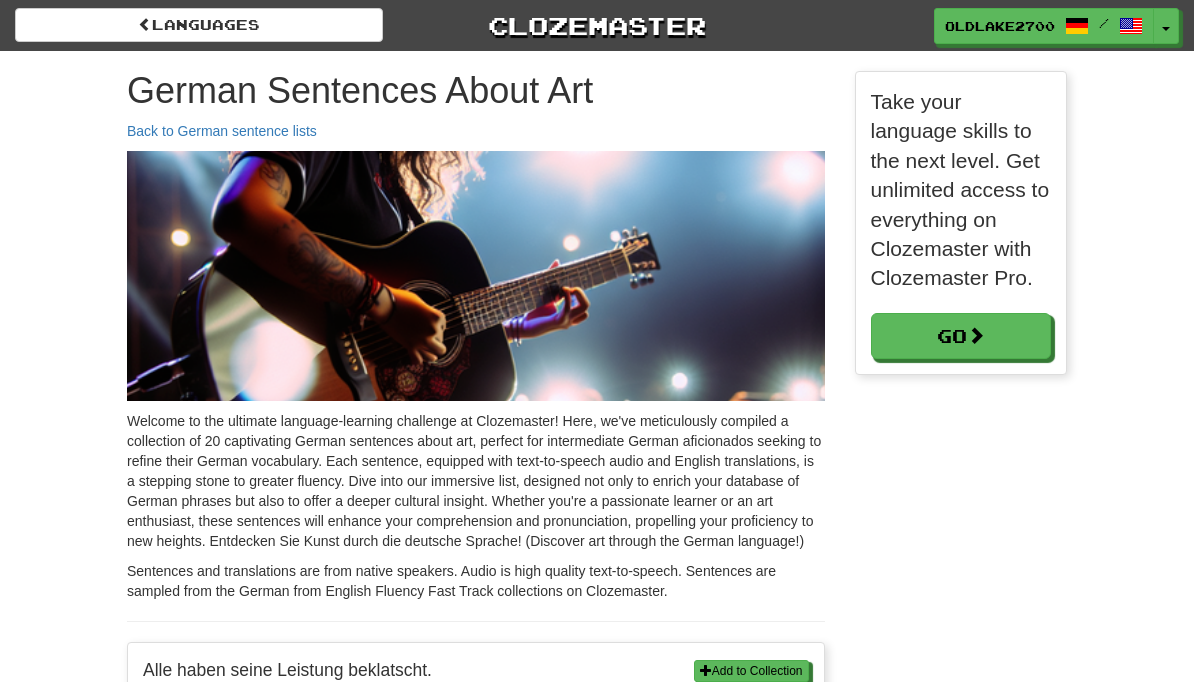 scroll, scrollTop: 0, scrollLeft: 0, axis: both 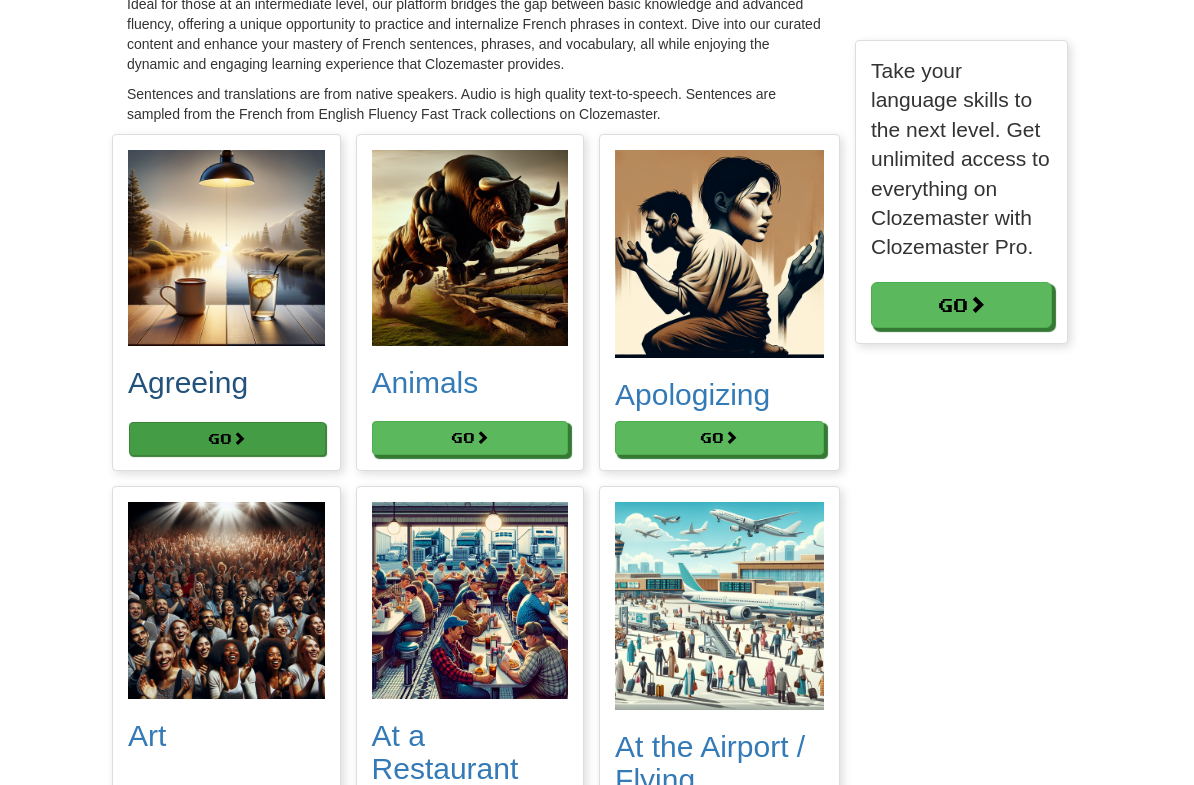click on "Go" at bounding box center [227, 439] 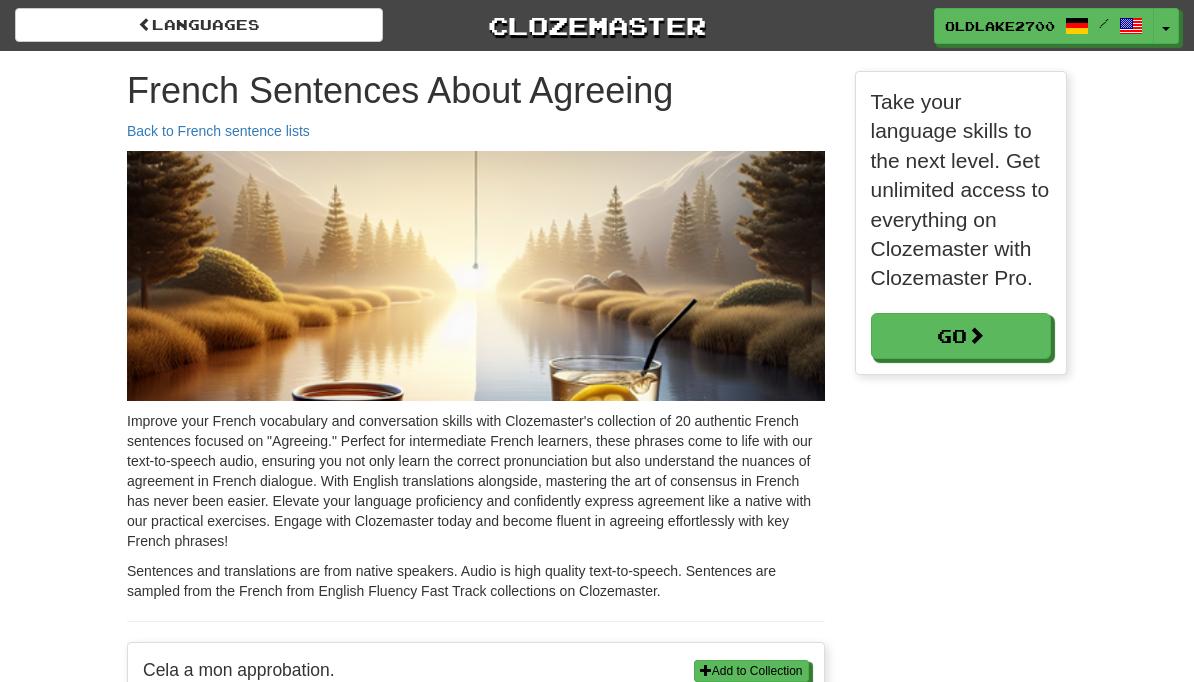 scroll, scrollTop: 0, scrollLeft: 0, axis: both 